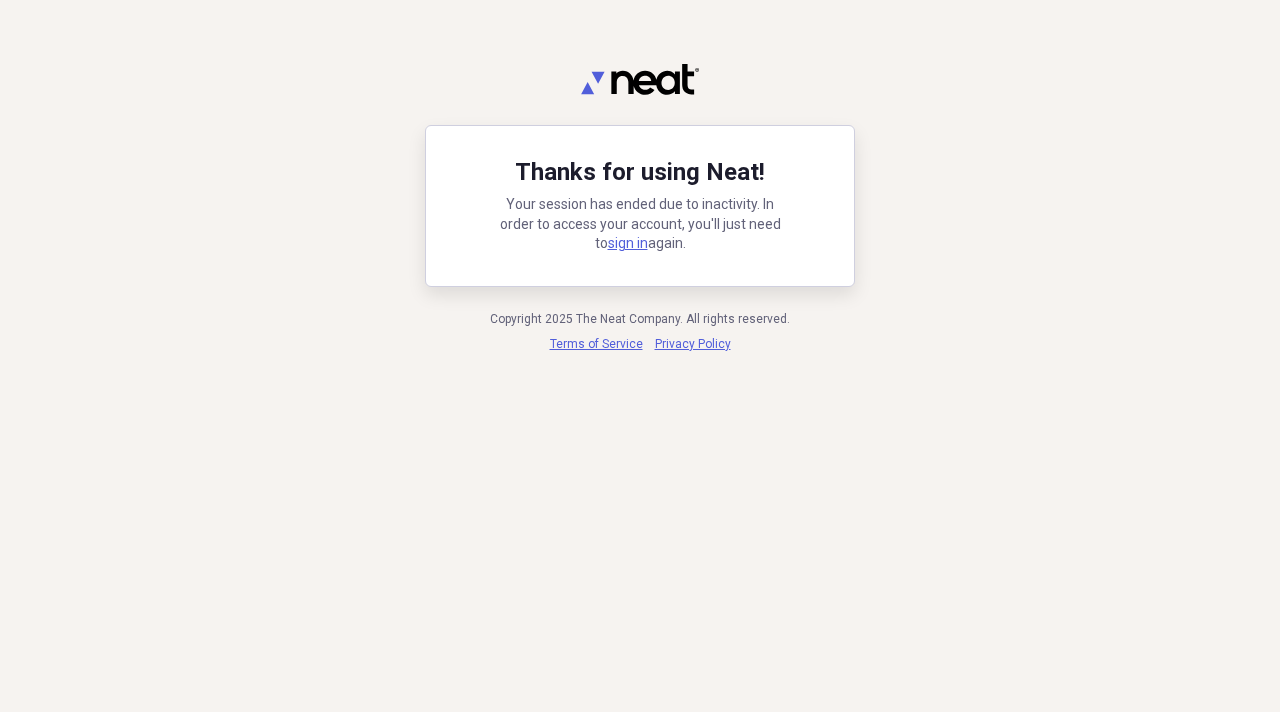 scroll, scrollTop: 0, scrollLeft: 0, axis: both 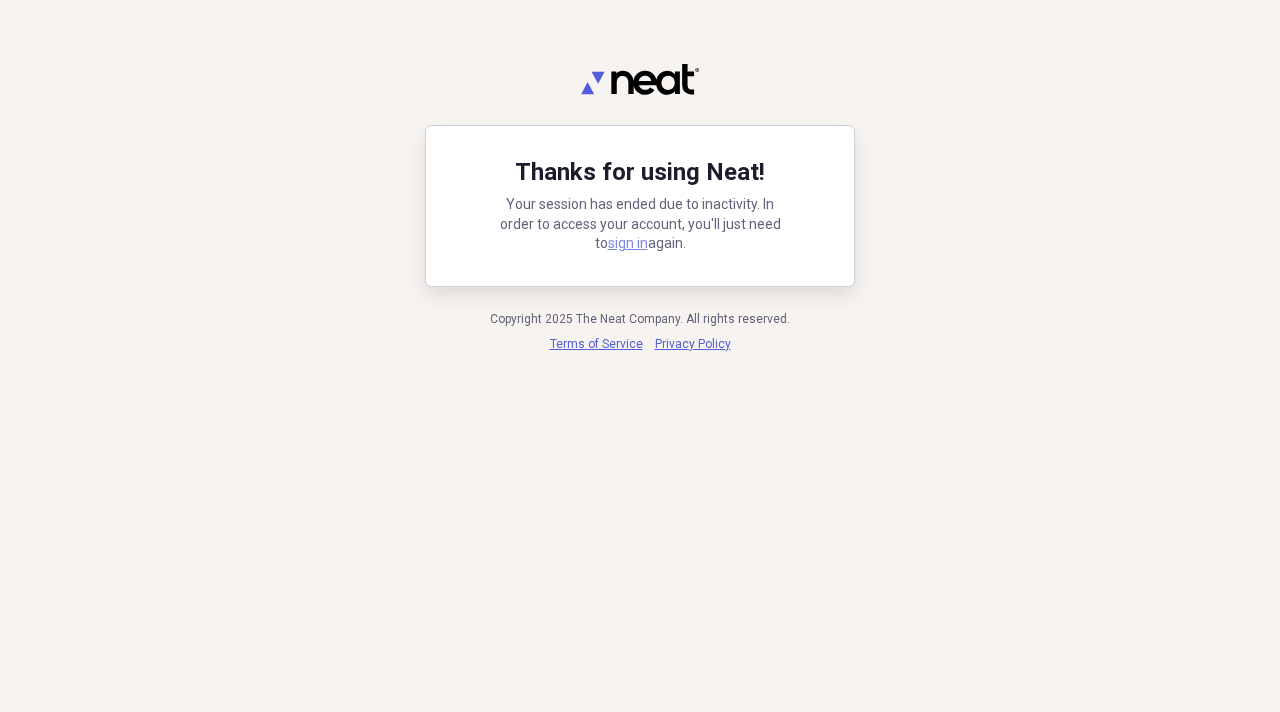 click on "sign in" at bounding box center [628, 243] 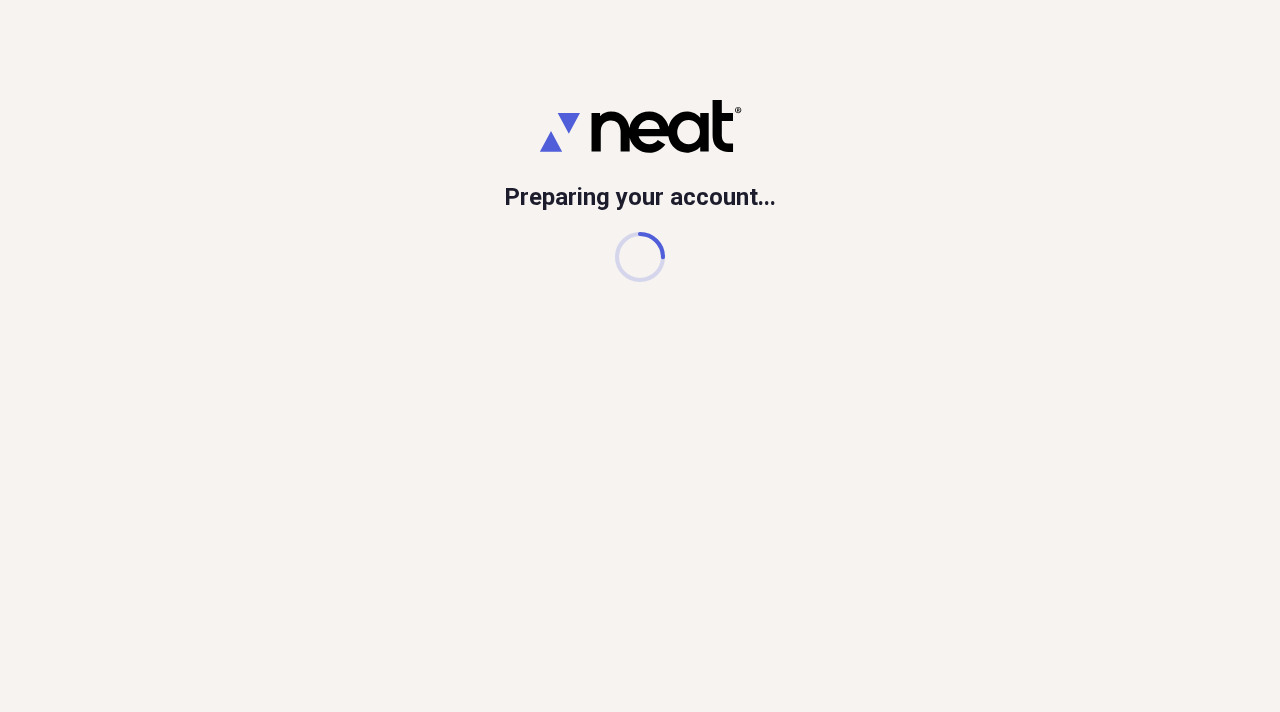 scroll, scrollTop: 0, scrollLeft: 0, axis: both 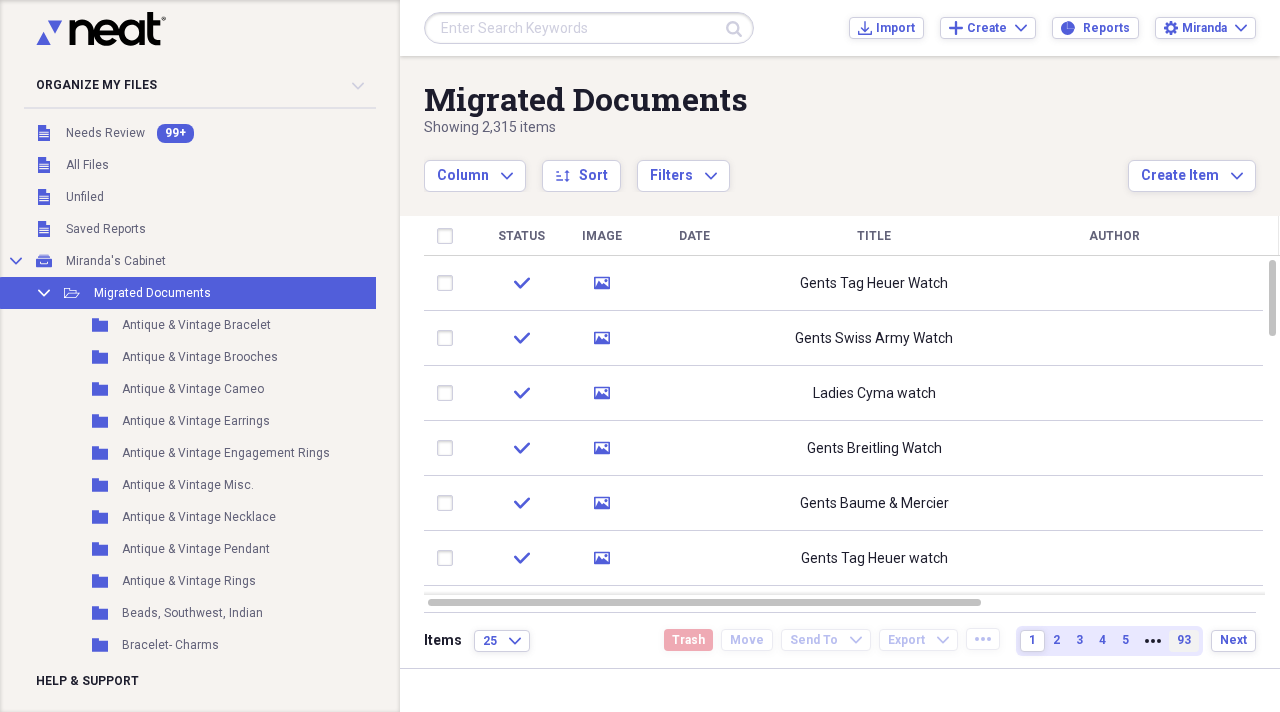 click on "93" at bounding box center (1184, 640) 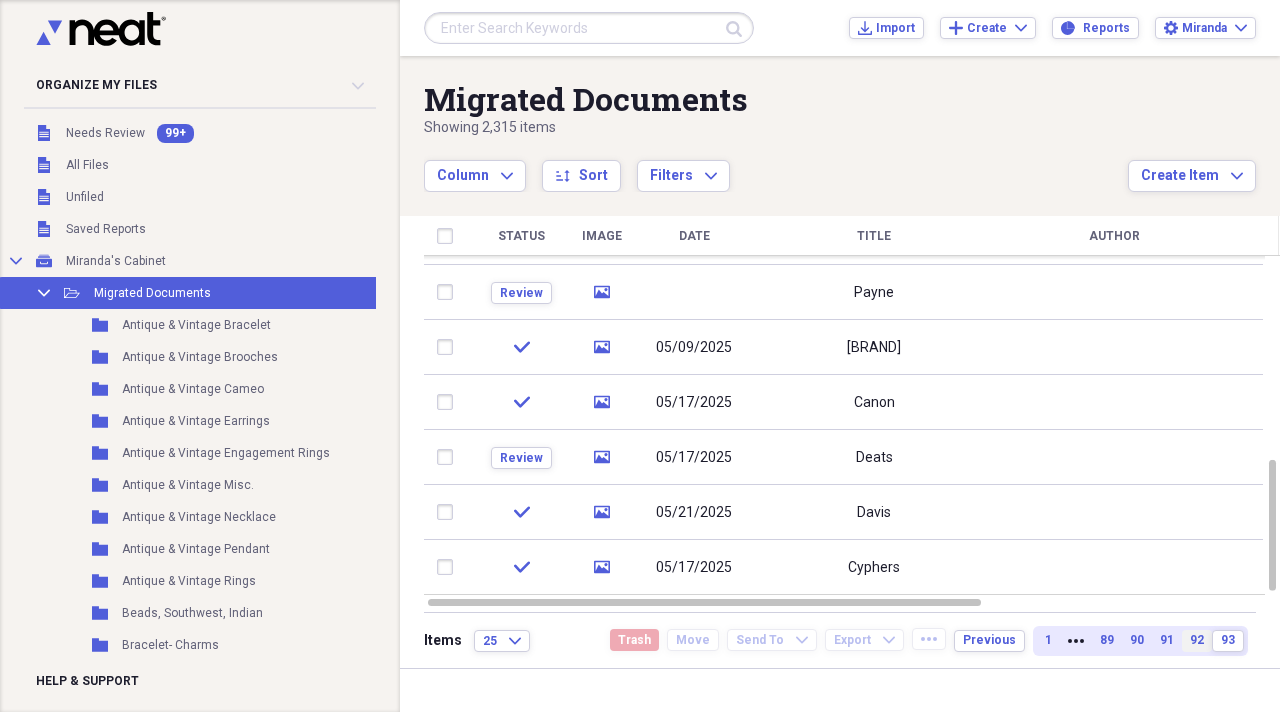 click on "92" at bounding box center (1197, 640) 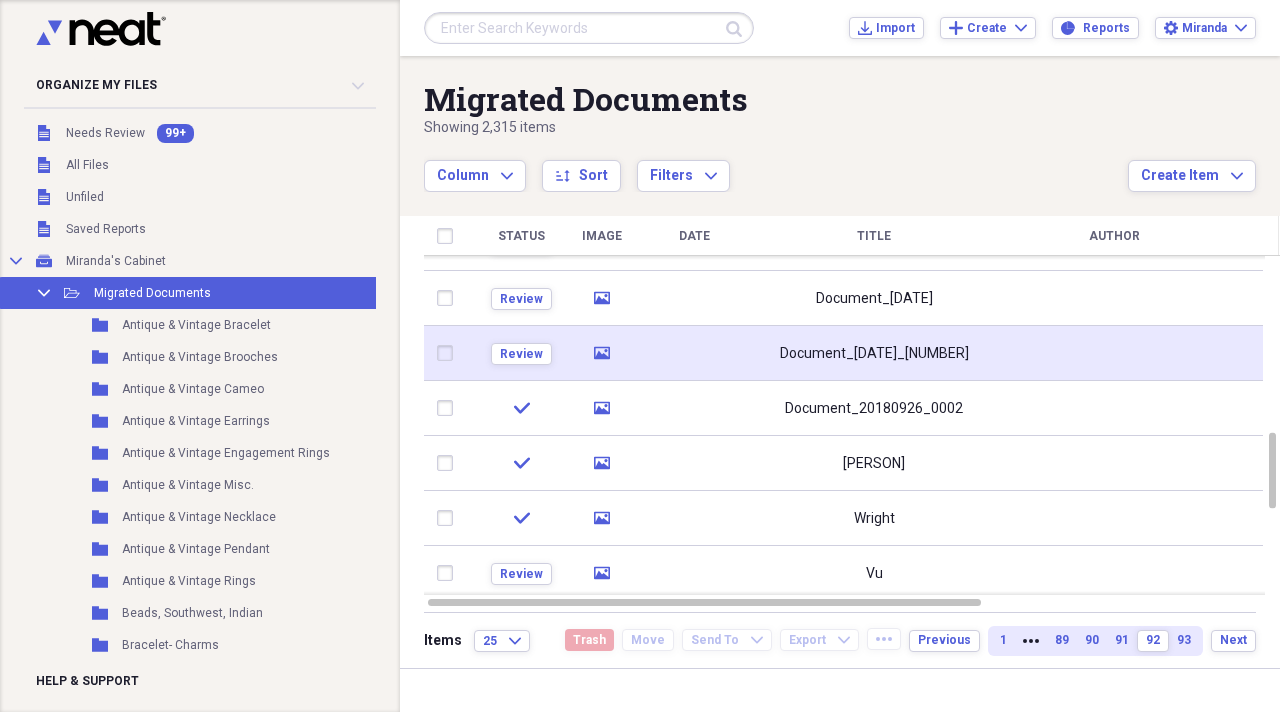 click at bounding box center (694, 353) 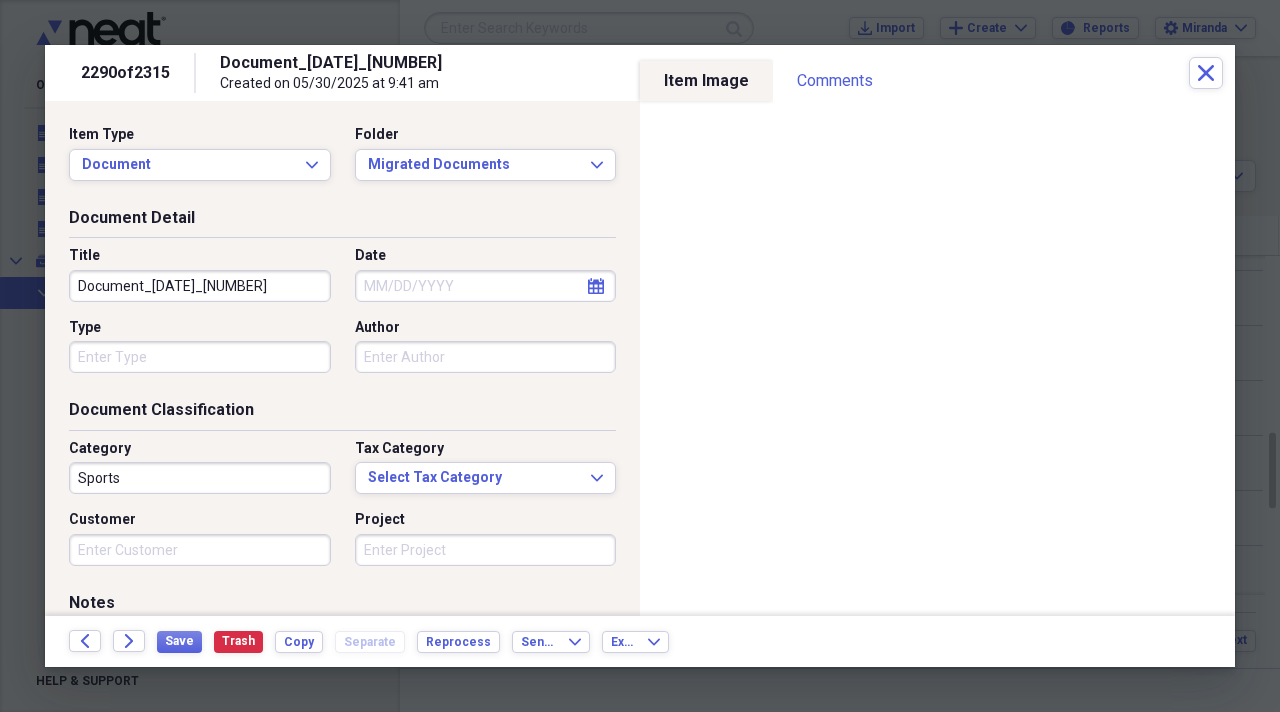 drag, startPoint x: 706, startPoint y: 358, endPoint x: 270, endPoint y: 279, distance: 443.0993 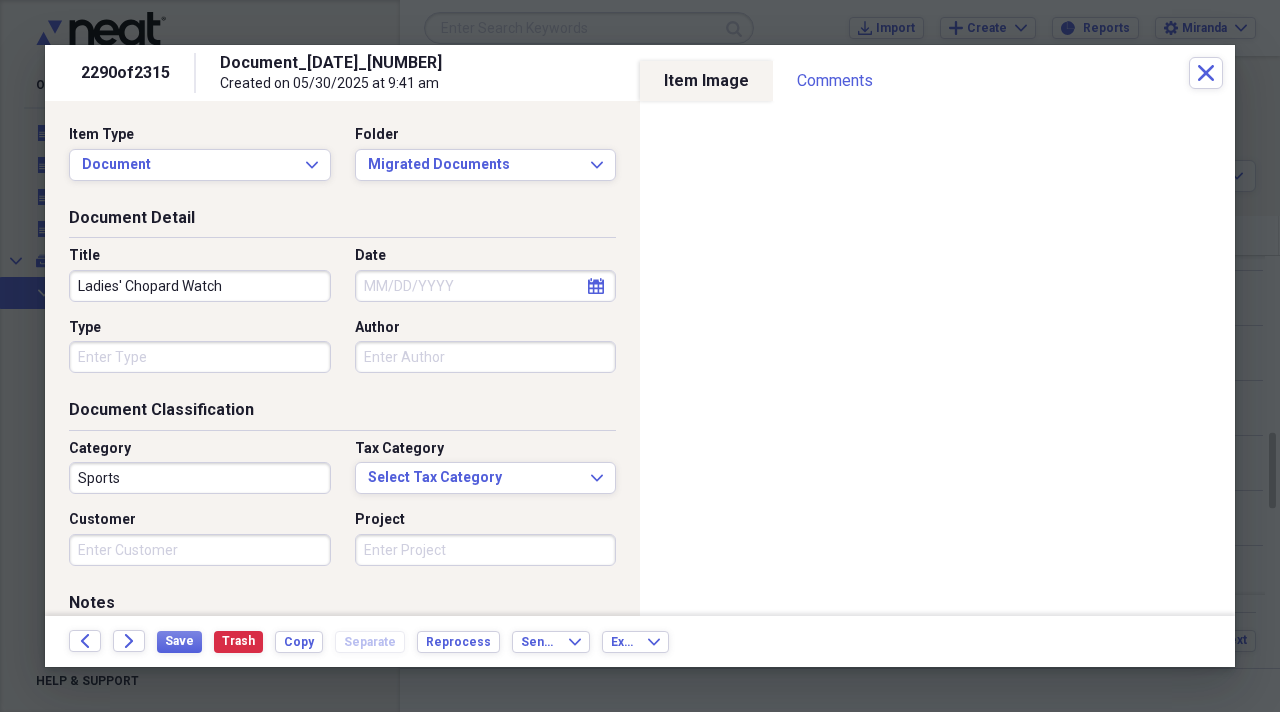 type on "Ladies' Chopard Watch" 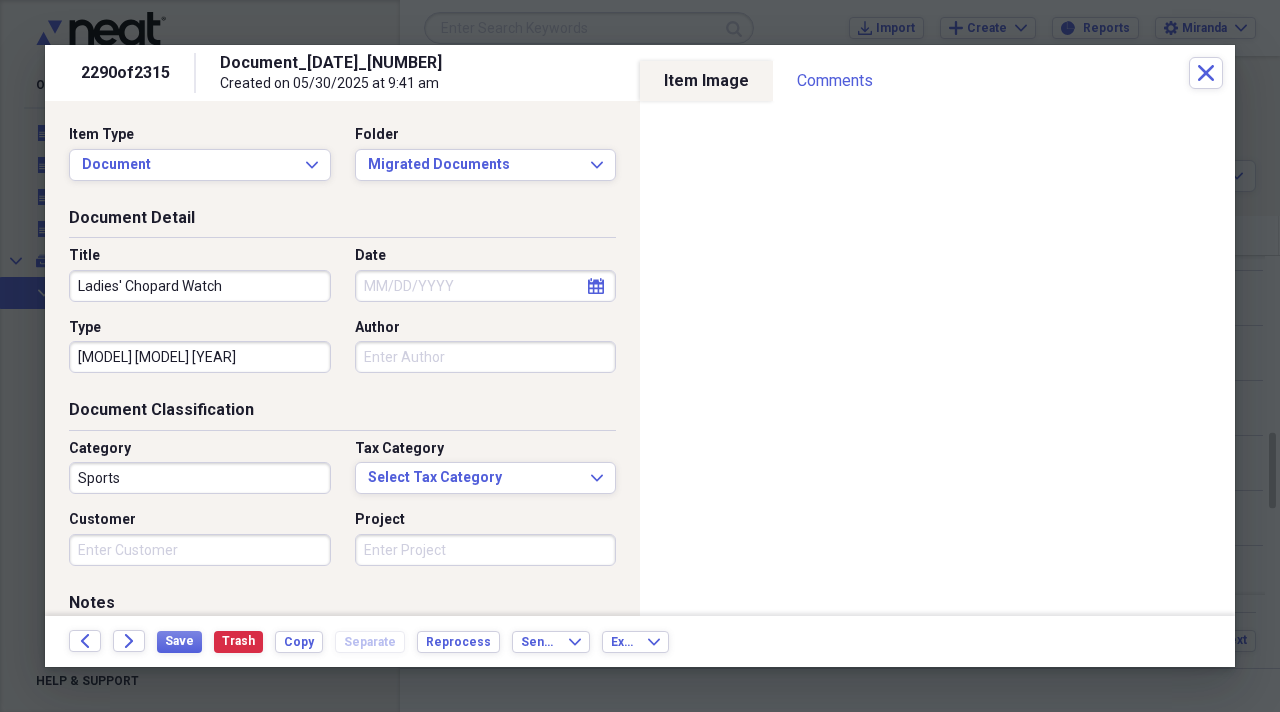 click on "[MODEL] [MODEL] [YEAR]" at bounding box center [200, 357] 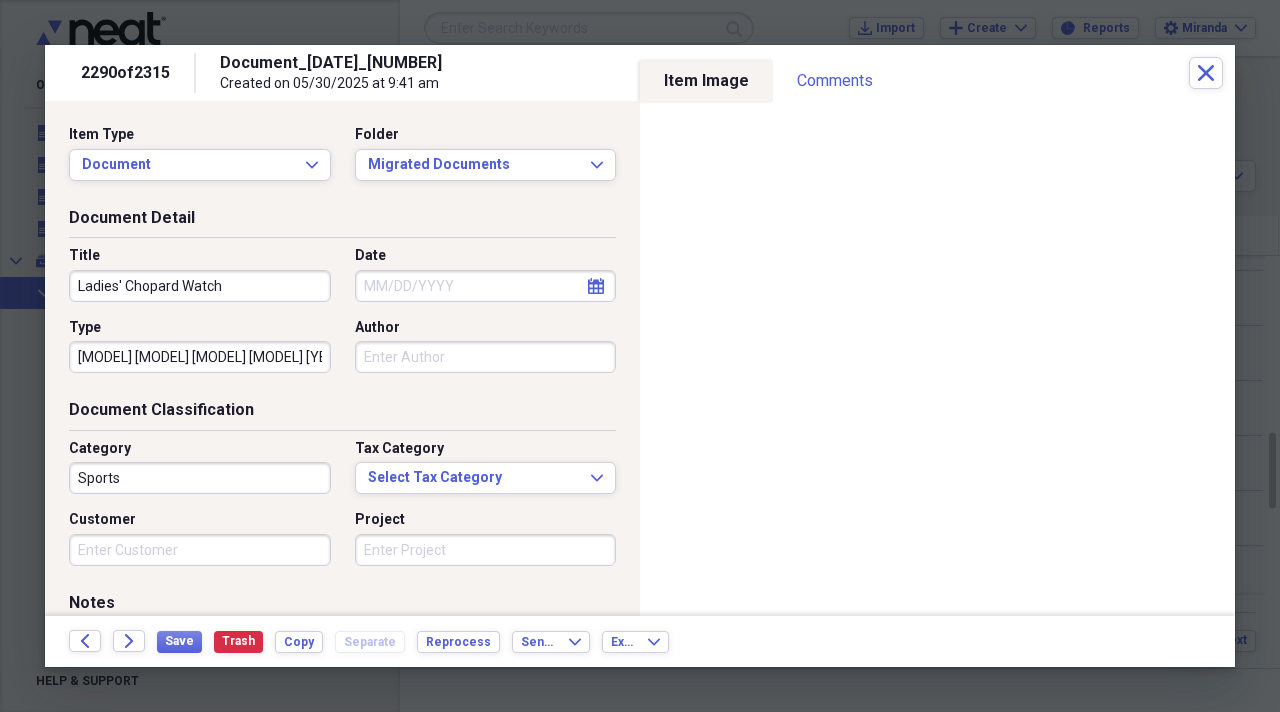 click on "Sports" at bounding box center (200, 478) 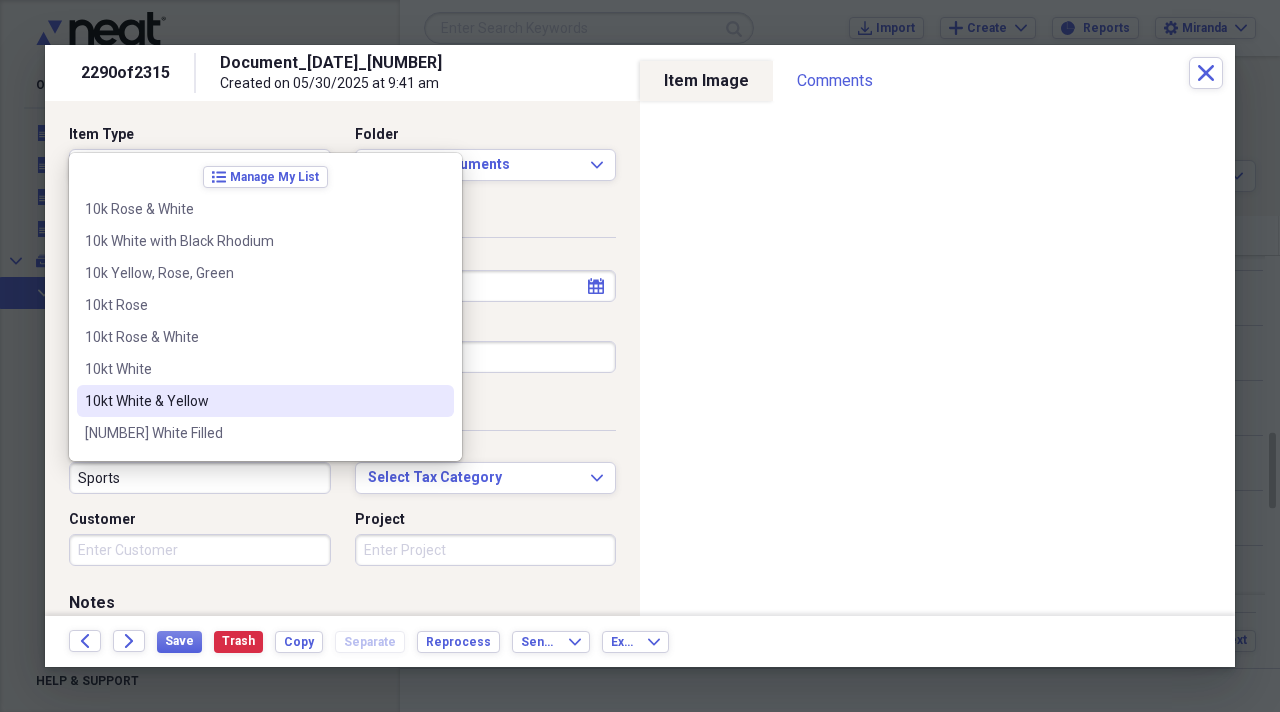 click on "Document Classification" at bounding box center (342, 414) 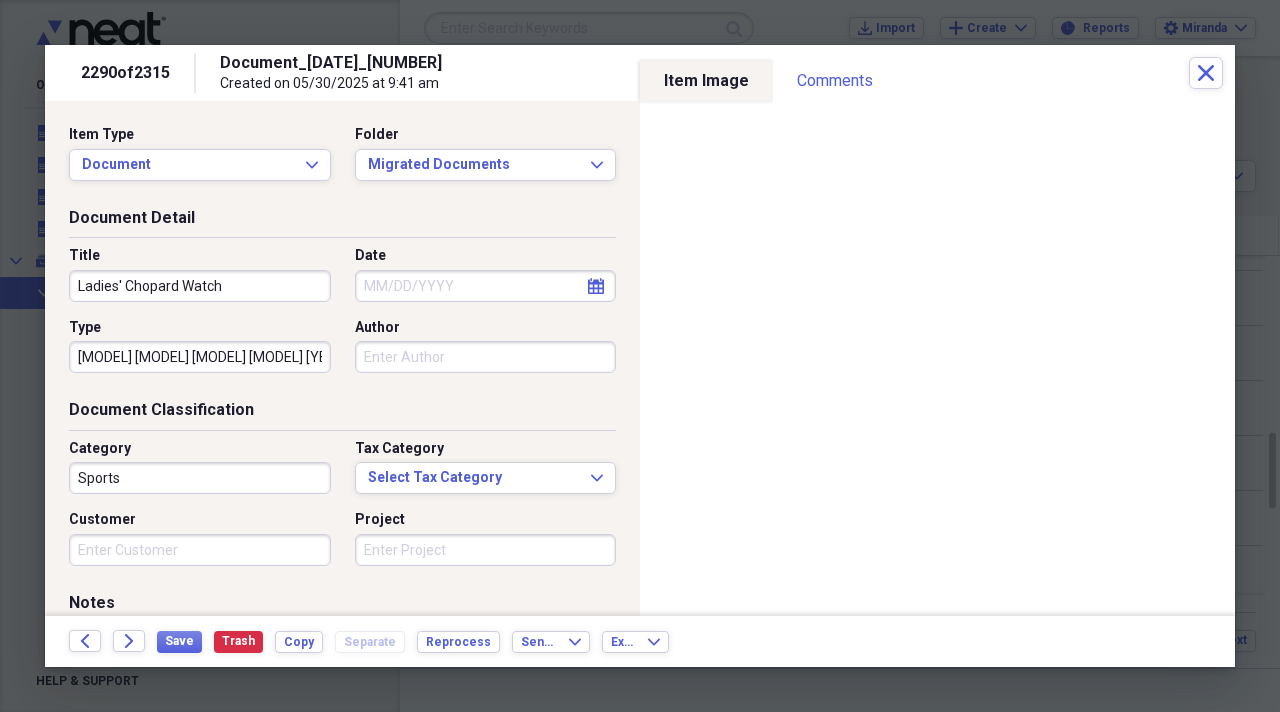 click on "[MODEL] [MODEL] [MODEL] [MODEL] [YEAR]" at bounding box center [200, 357] 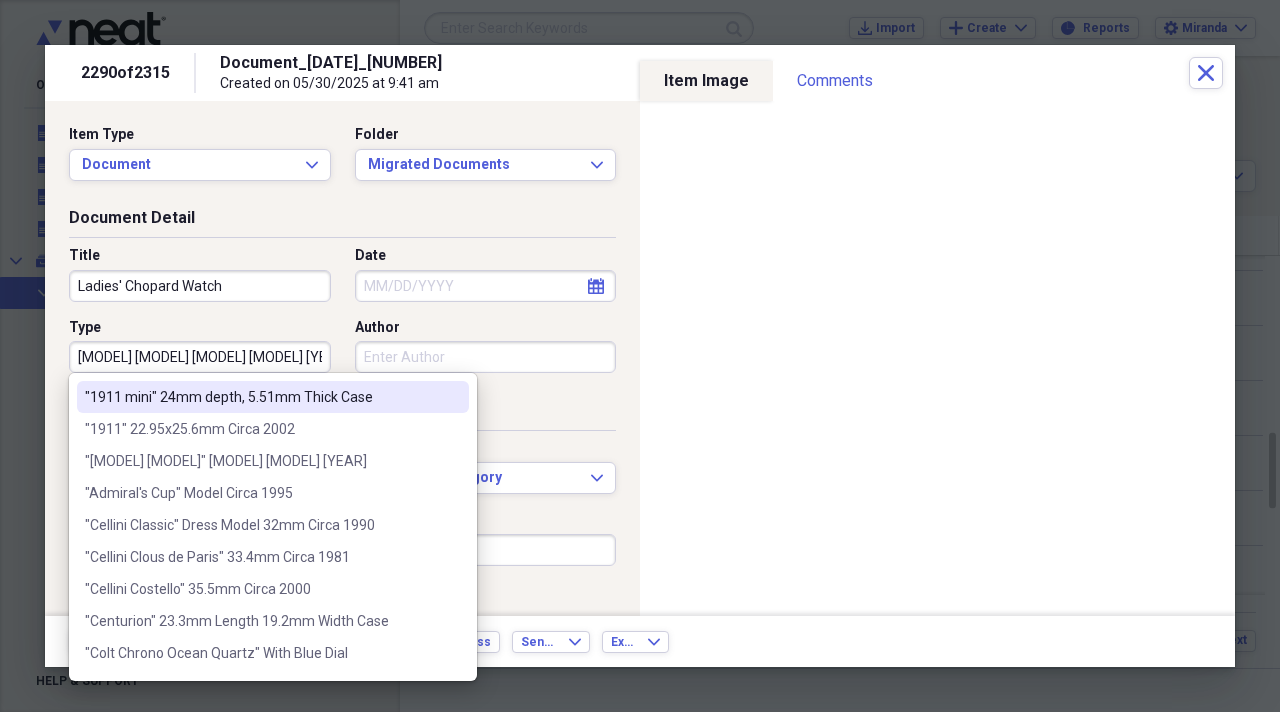 click on "[MODEL] [MODEL] [MODEL] [MODEL] [YEAR]" at bounding box center [200, 357] 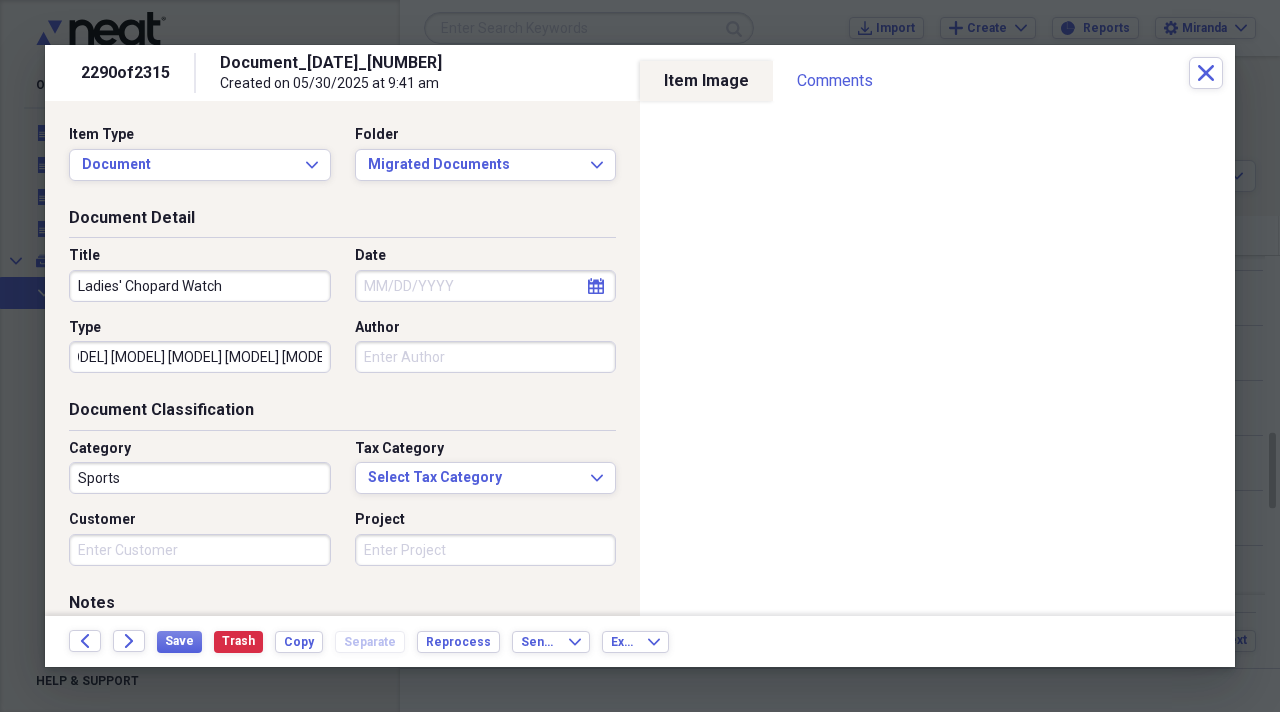 scroll, scrollTop: 0, scrollLeft: 28, axis: horizontal 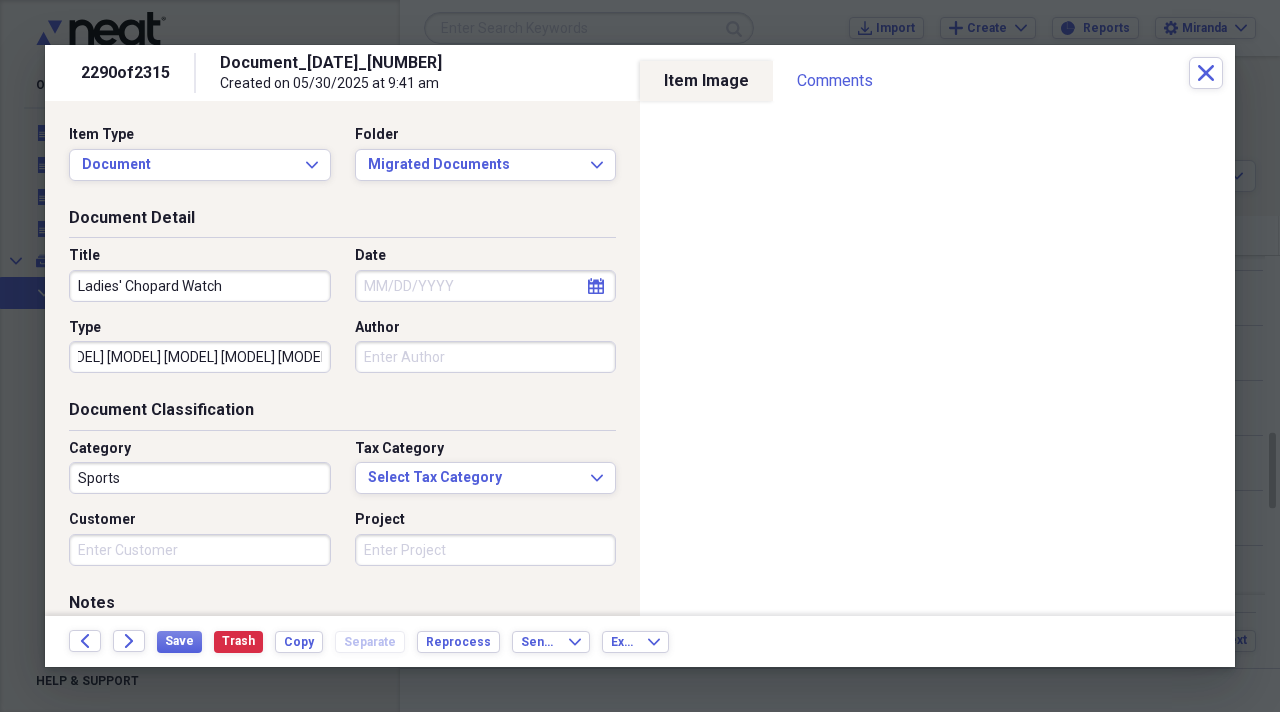 type on "[MODEL] [MODEL] [MODEL] [MODEL] [MODEL] [MODEL] [YEAR]" 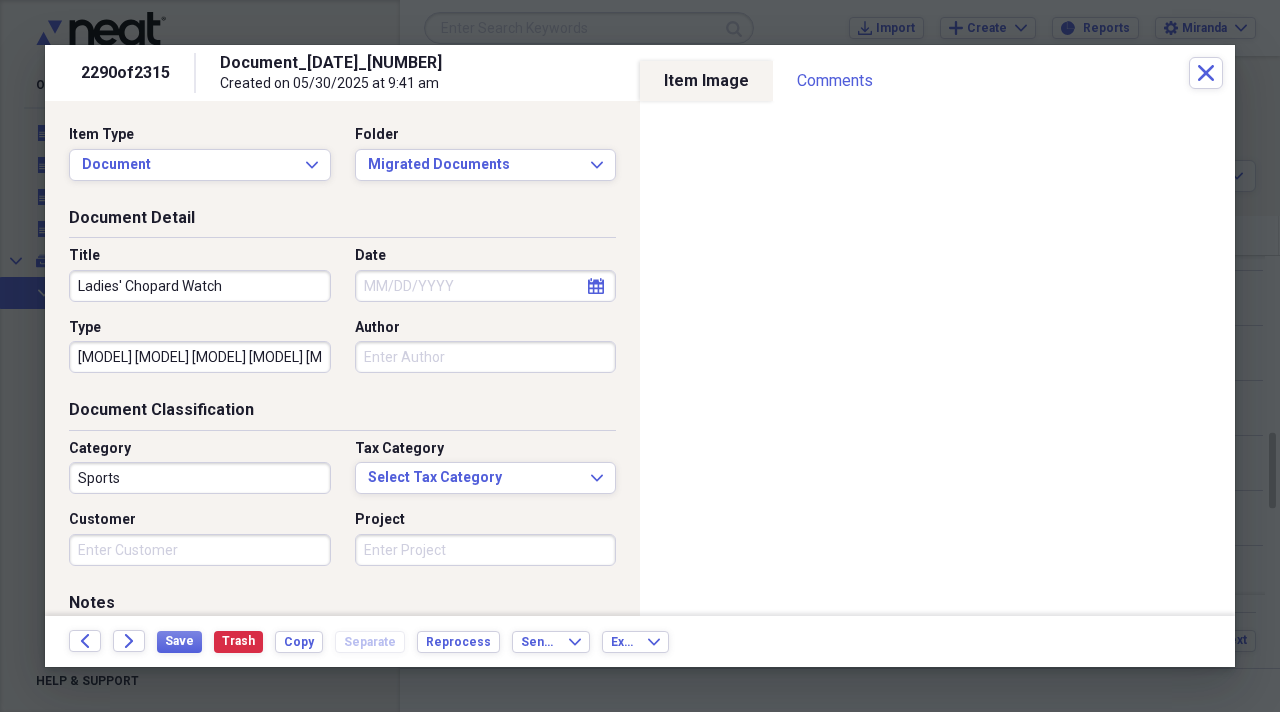 click on "Sports" at bounding box center (200, 478) 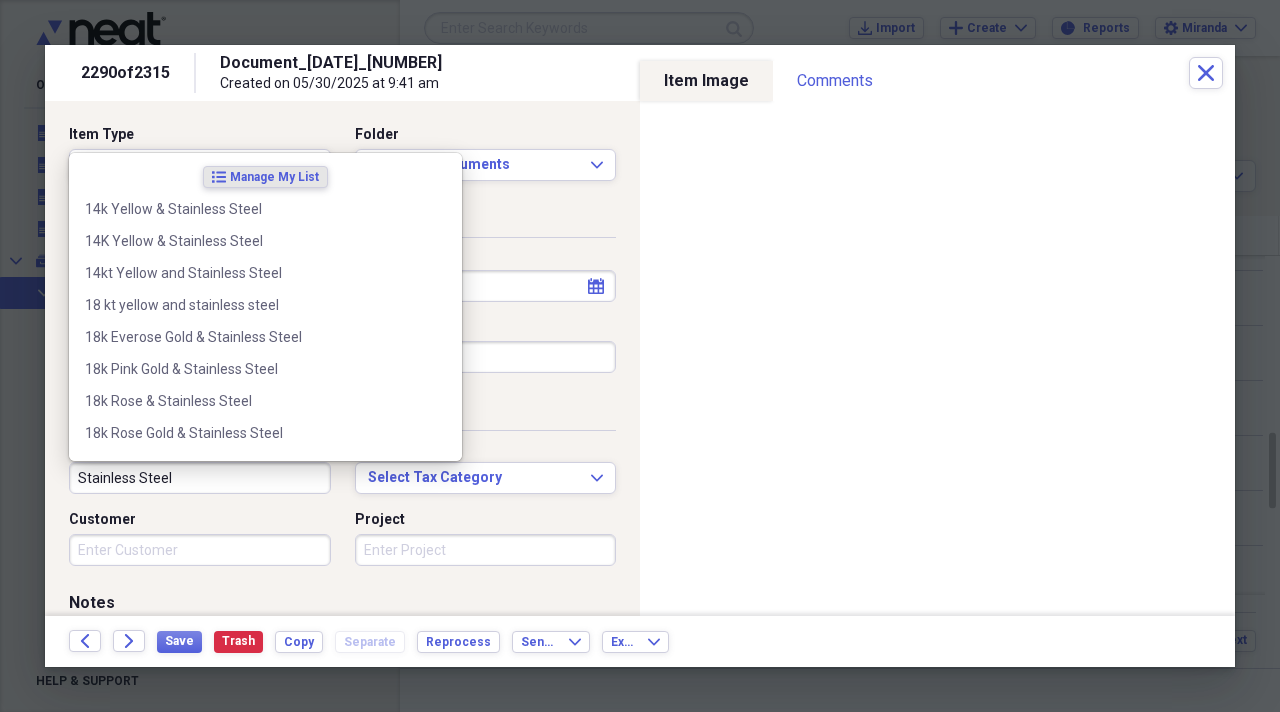 type on "Stainless Steel" 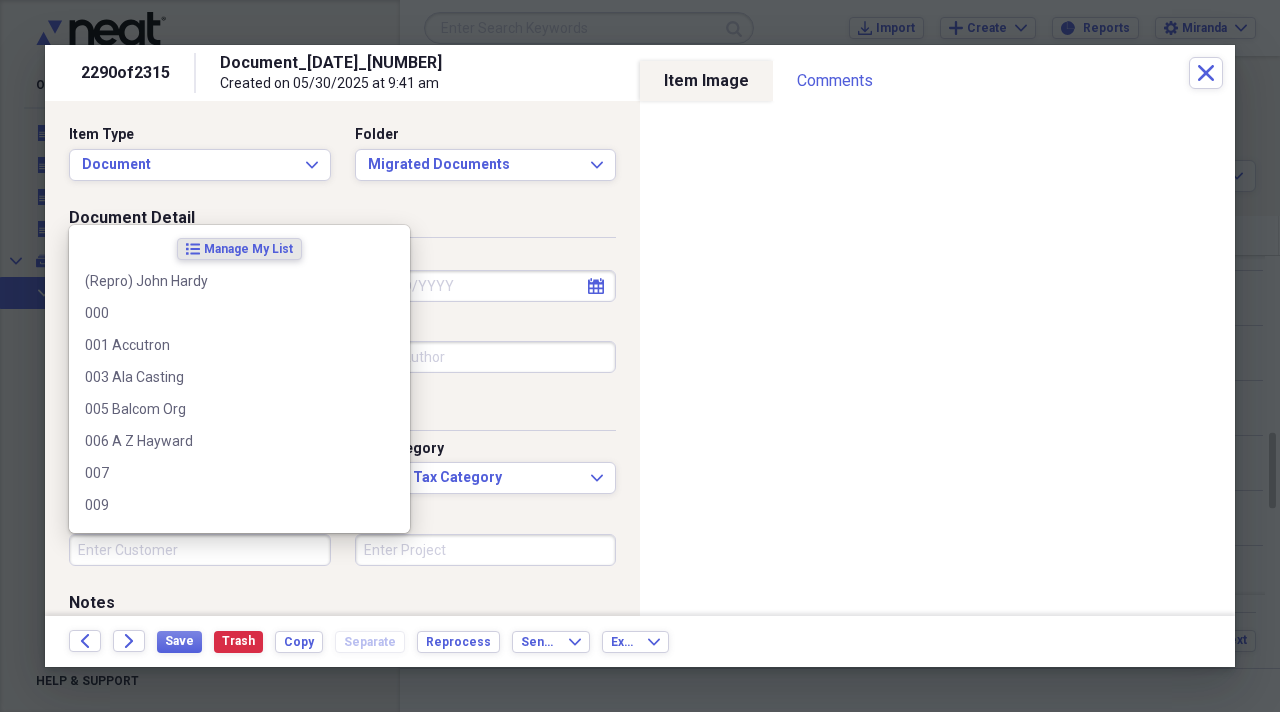 click on "Customer" at bounding box center [200, 550] 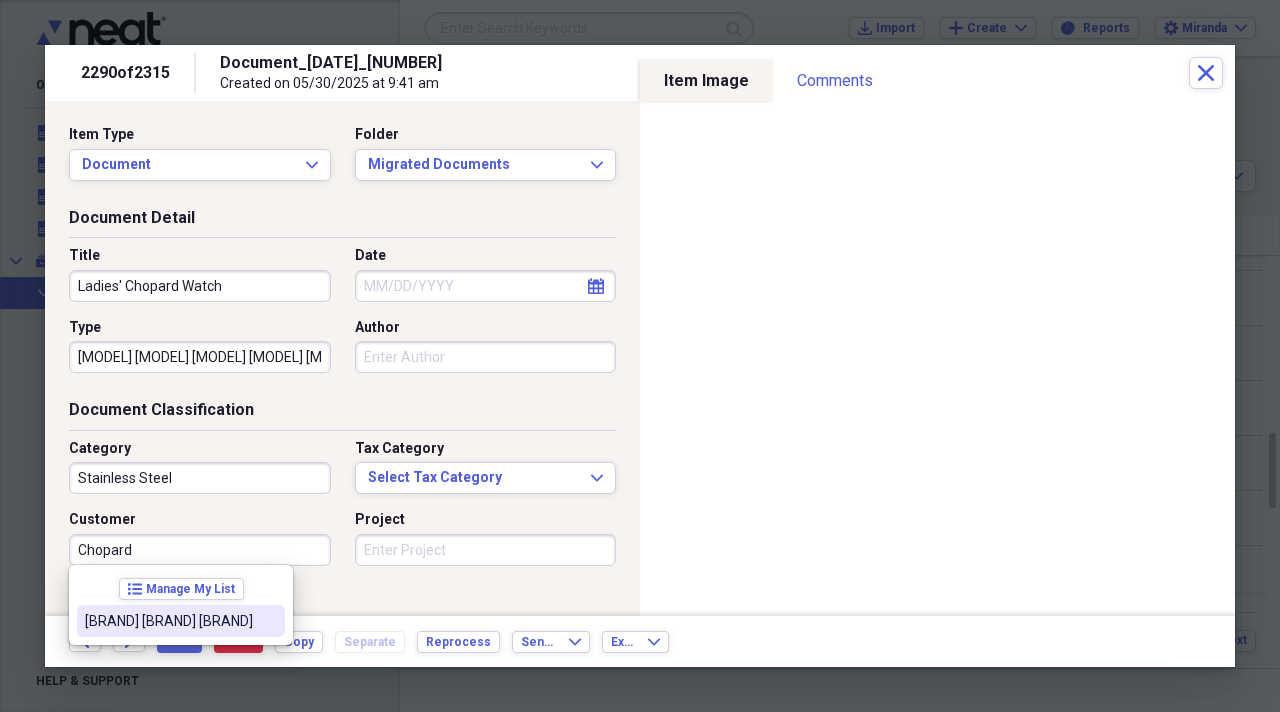 click on "[BRAND] [BRAND] [BRAND]" at bounding box center [181, 621] 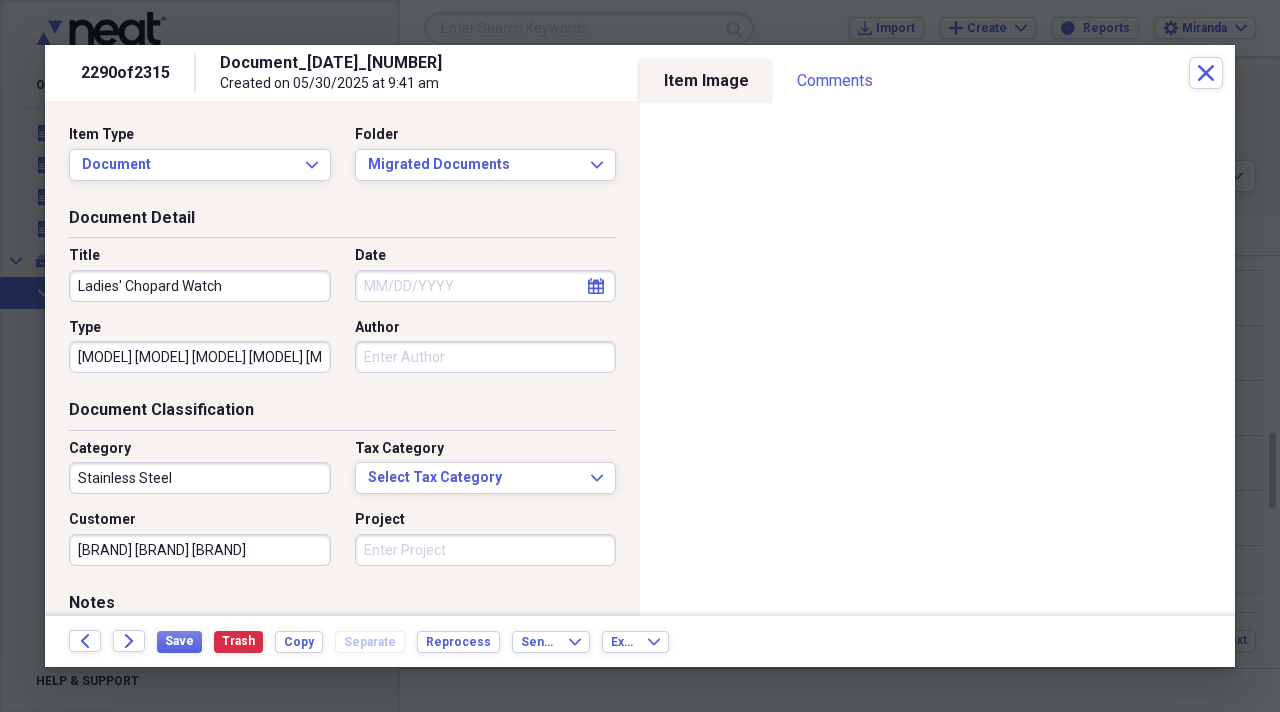 click on "Project" at bounding box center (486, 550) 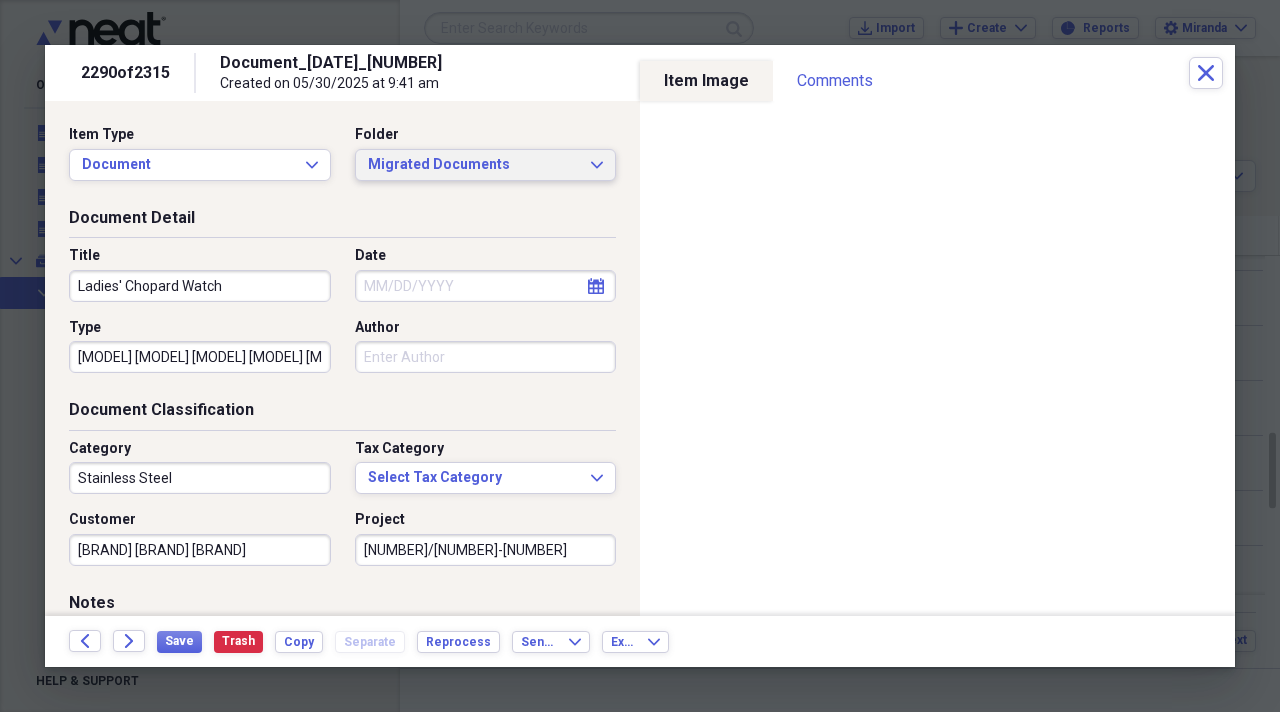 type on "[NUMBER]/[NUMBER]-[NUMBER]" 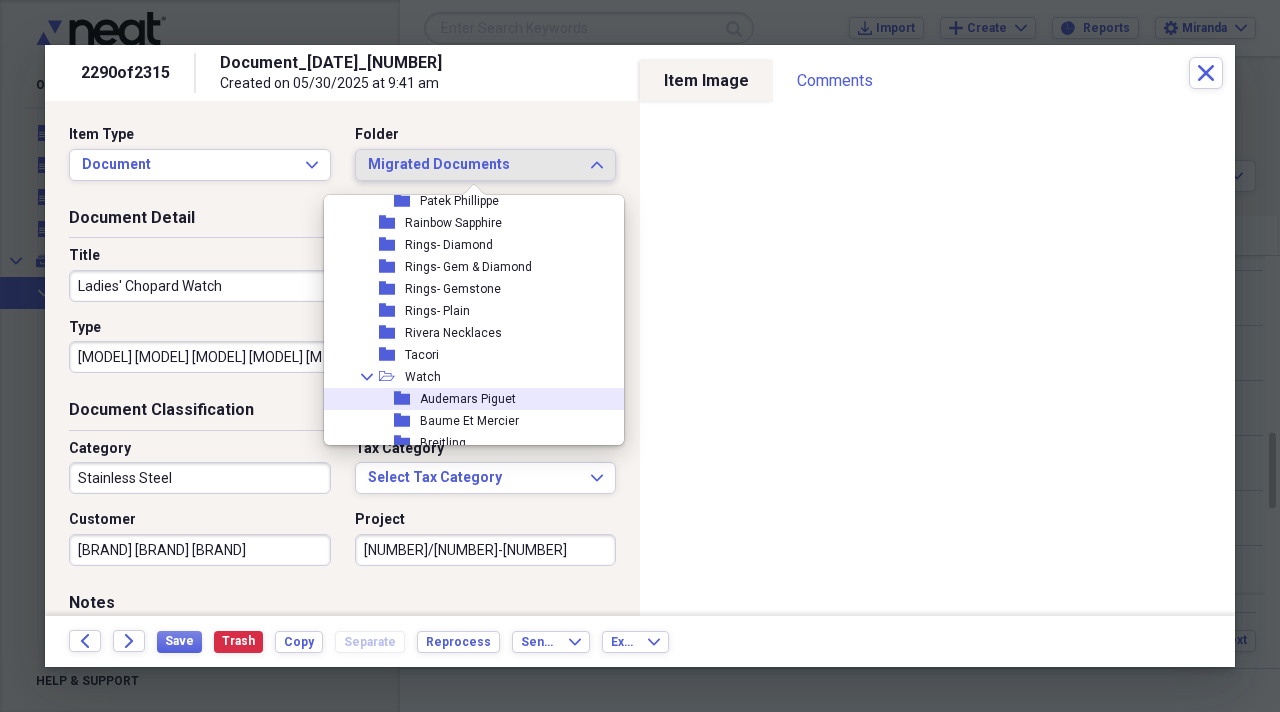 scroll, scrollTop: 2100, scrollLeft: 0, axis: vertical 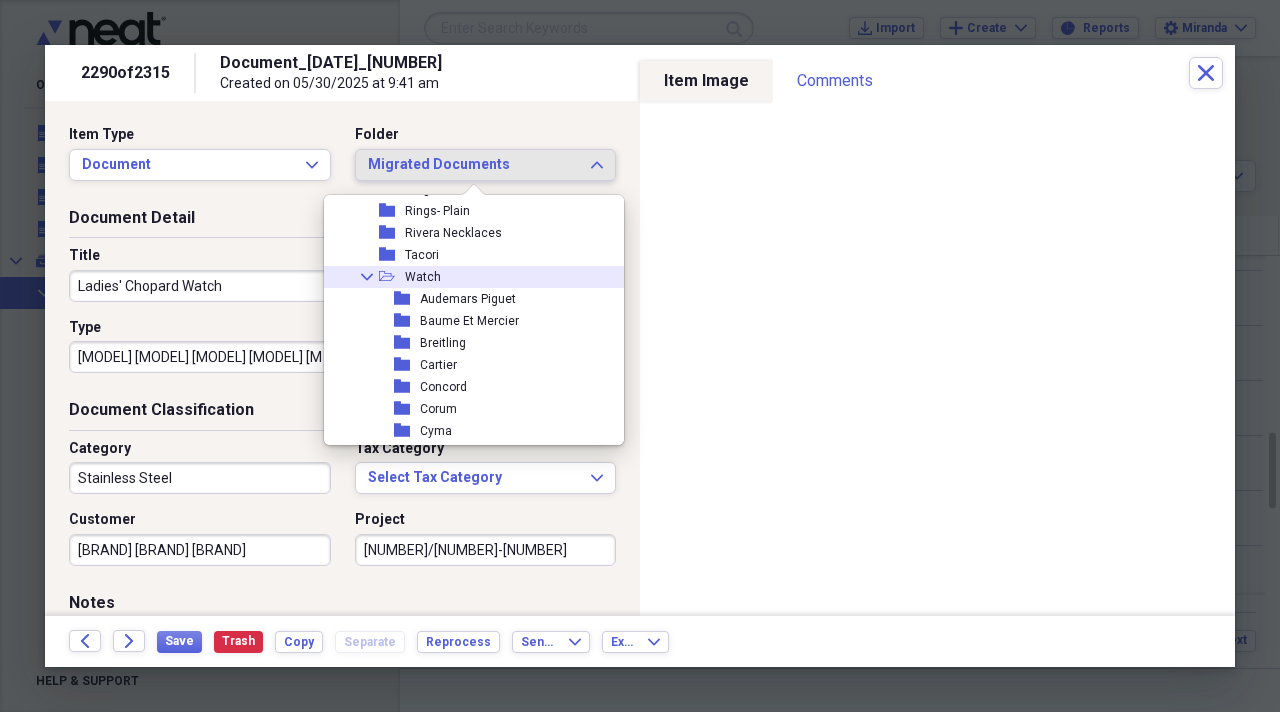 click on "Collapse open-folder Watch" at bounding box center (466, 277) 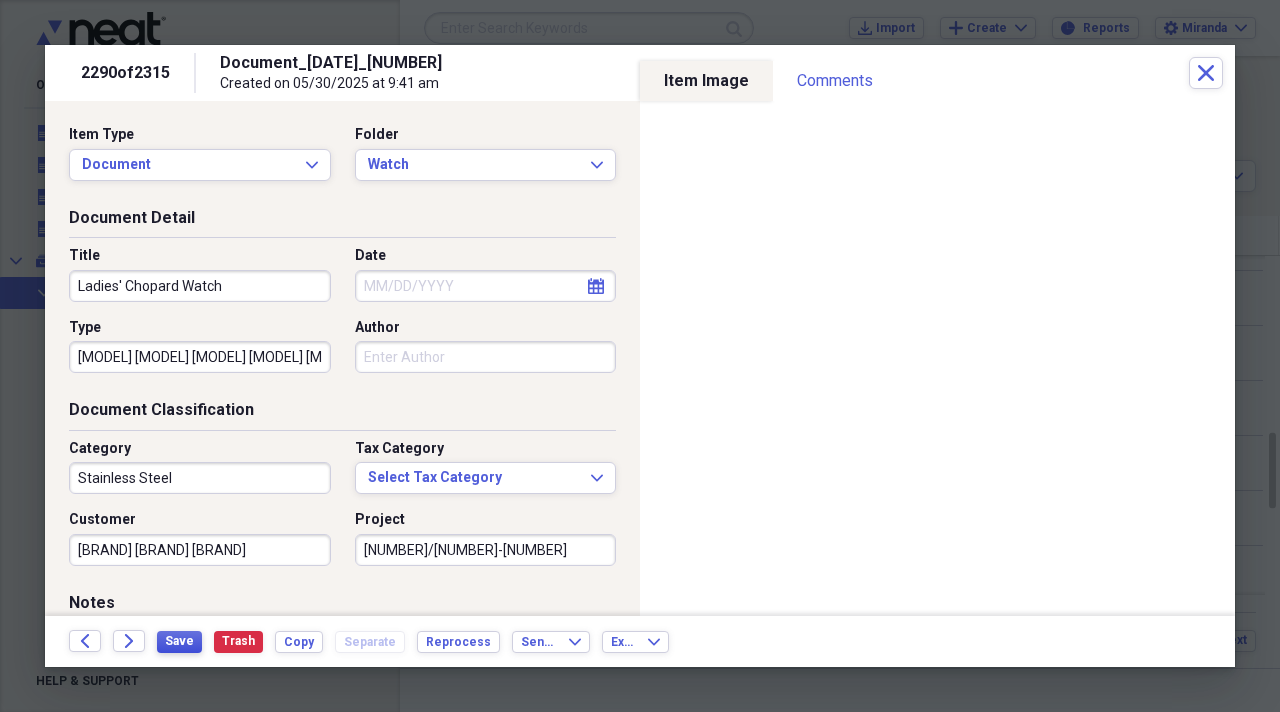 click on "Save" at bounding box center (179, 641) 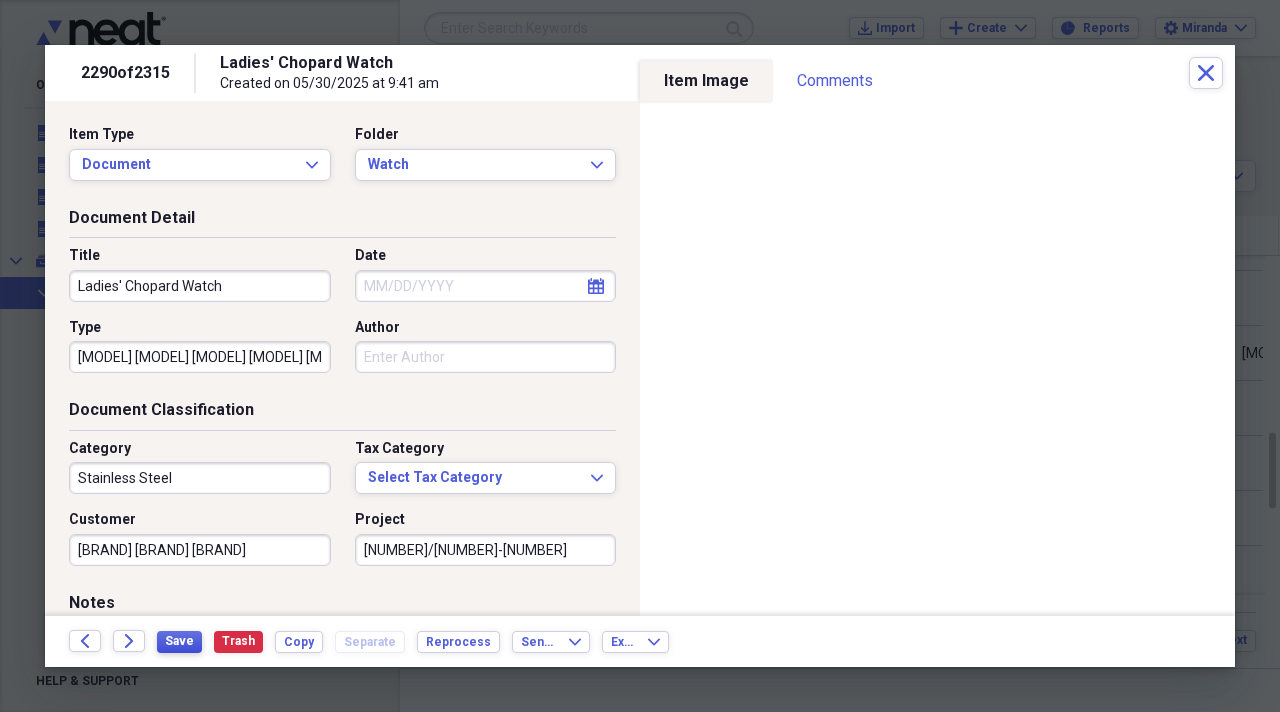 click on "Save" at bounding box center [179, 641] 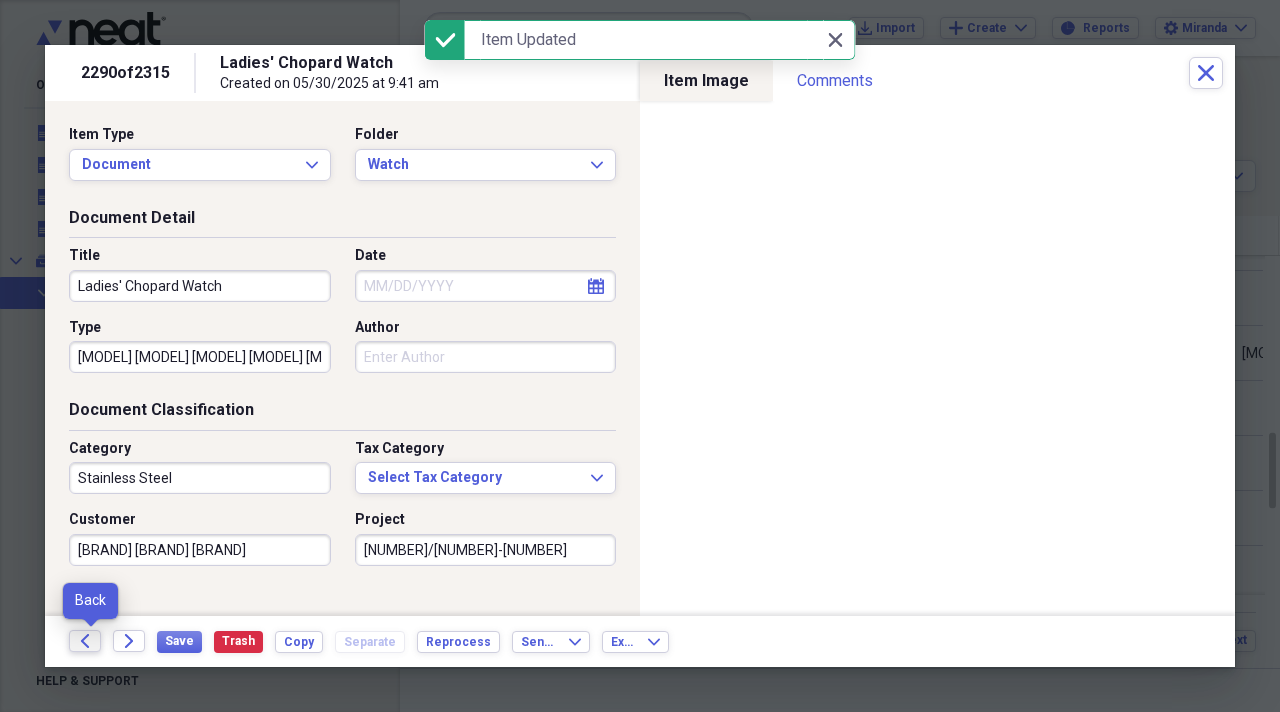 click on "Back" 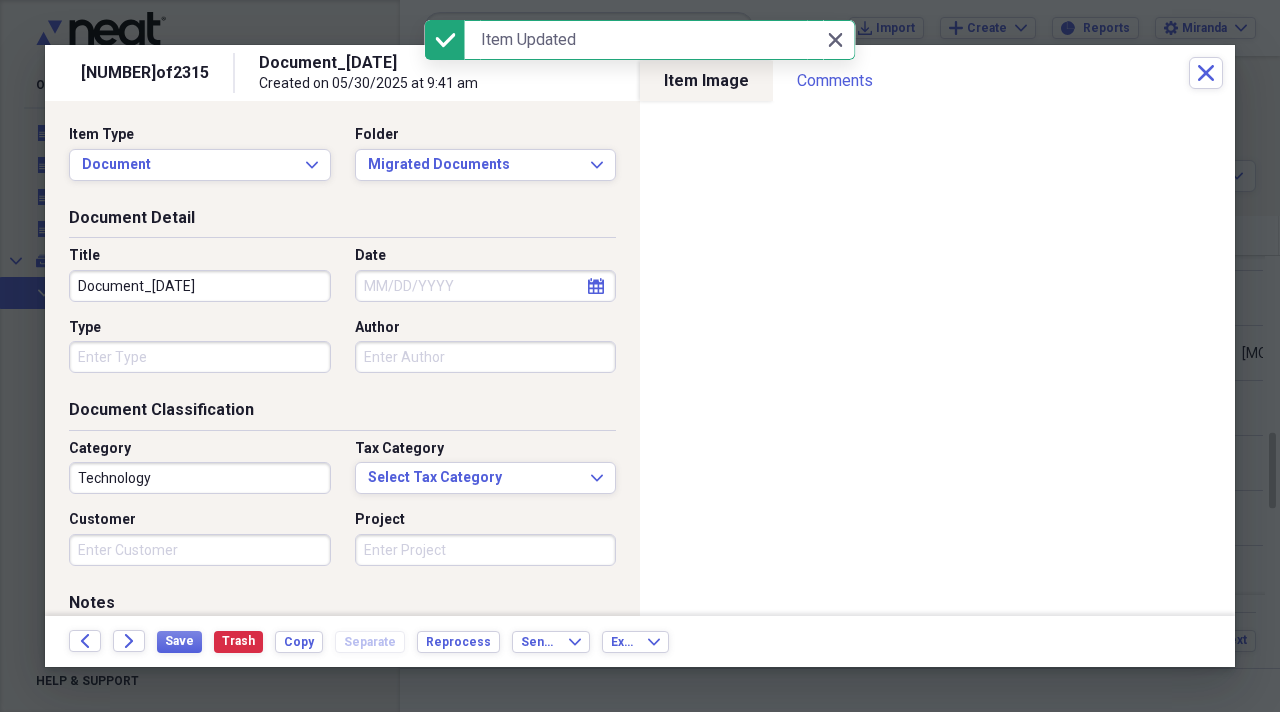 drag, startPoint x: 260, startPoint y: 286, endPoint x: 0, endPoint y: 246, distance: 263.05893 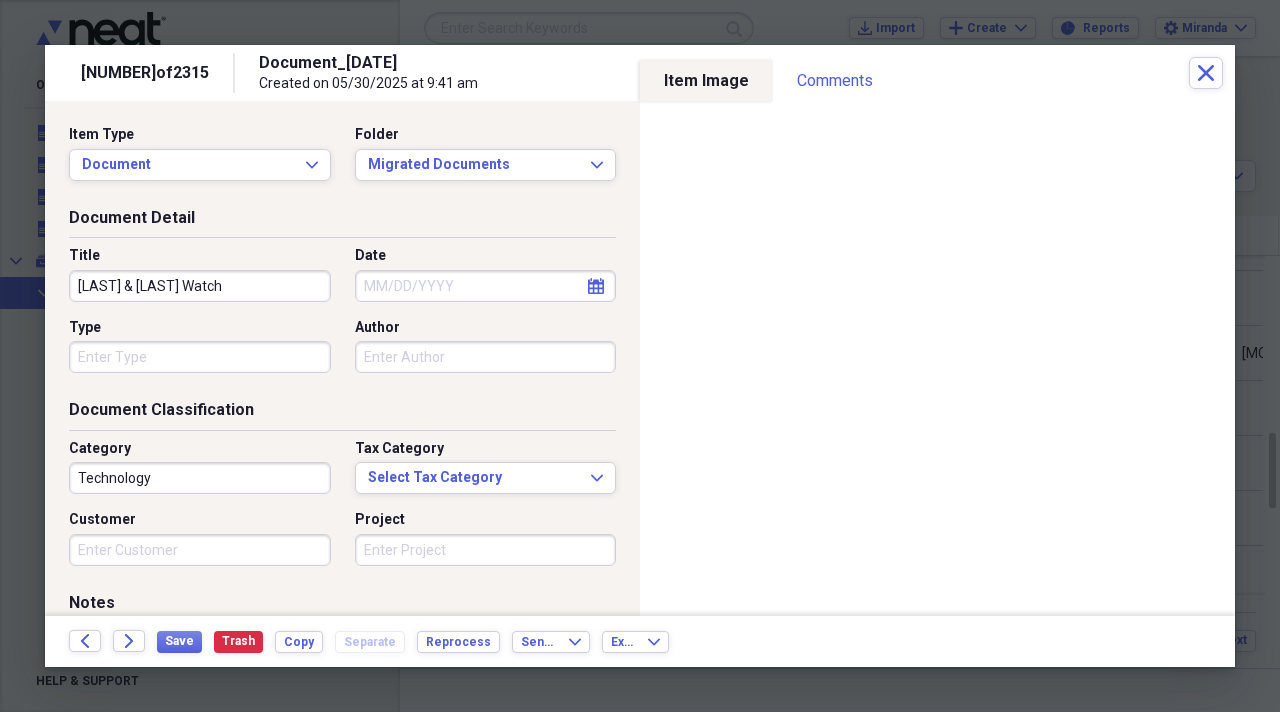 type on "[LAST] & [LAST] Watch" 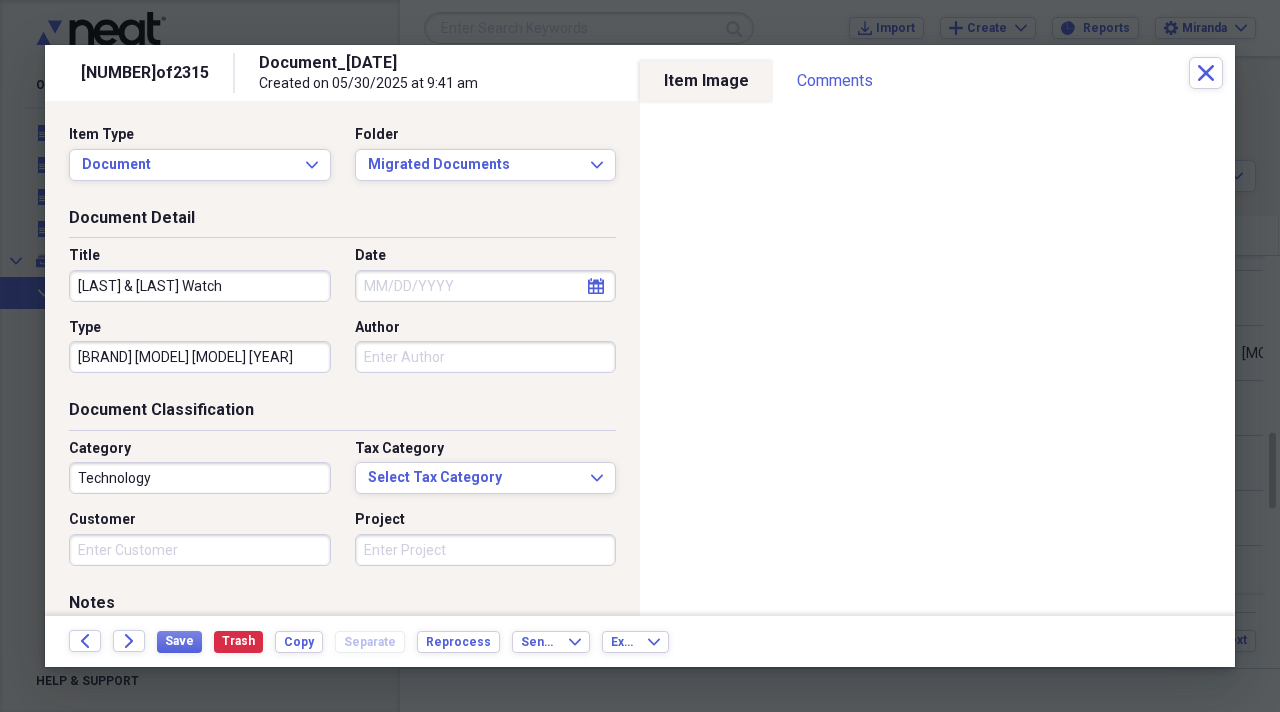 type on "[BRAND] [MODEL] [MODEL] [YEAR]" 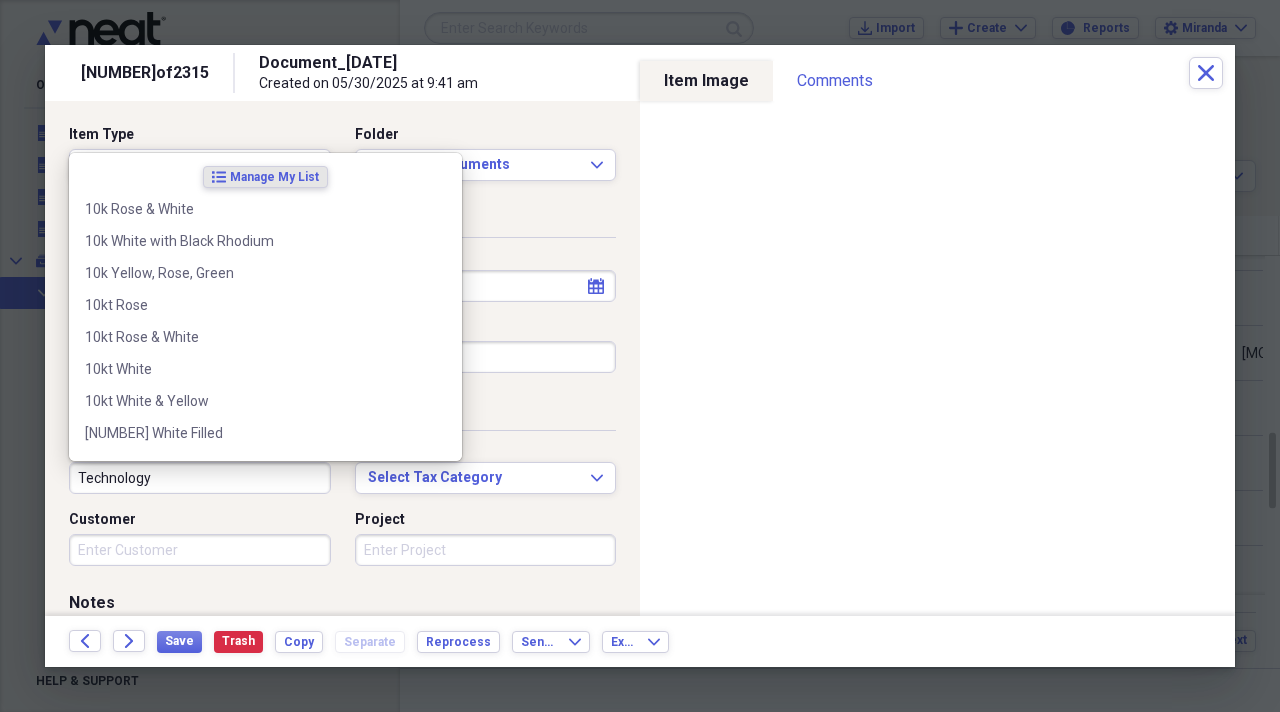 click on "Technology" at bounding box center (200, 478) 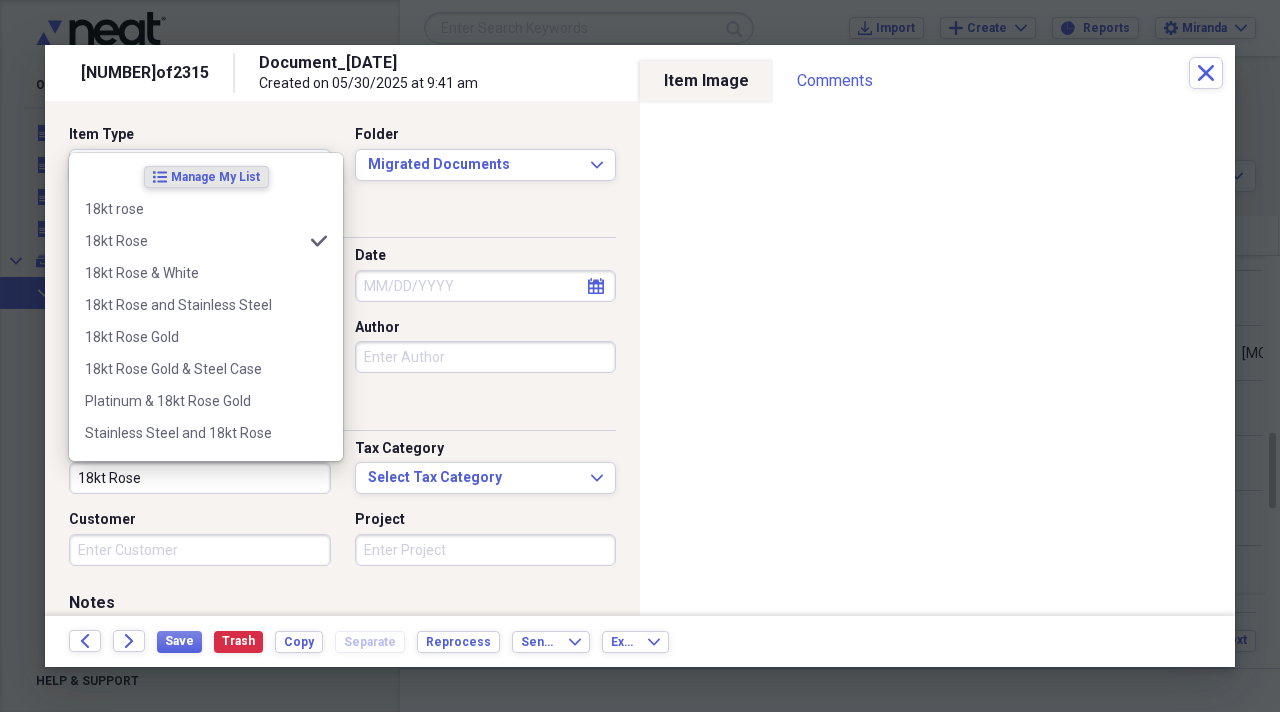 type on "18kt Rose" 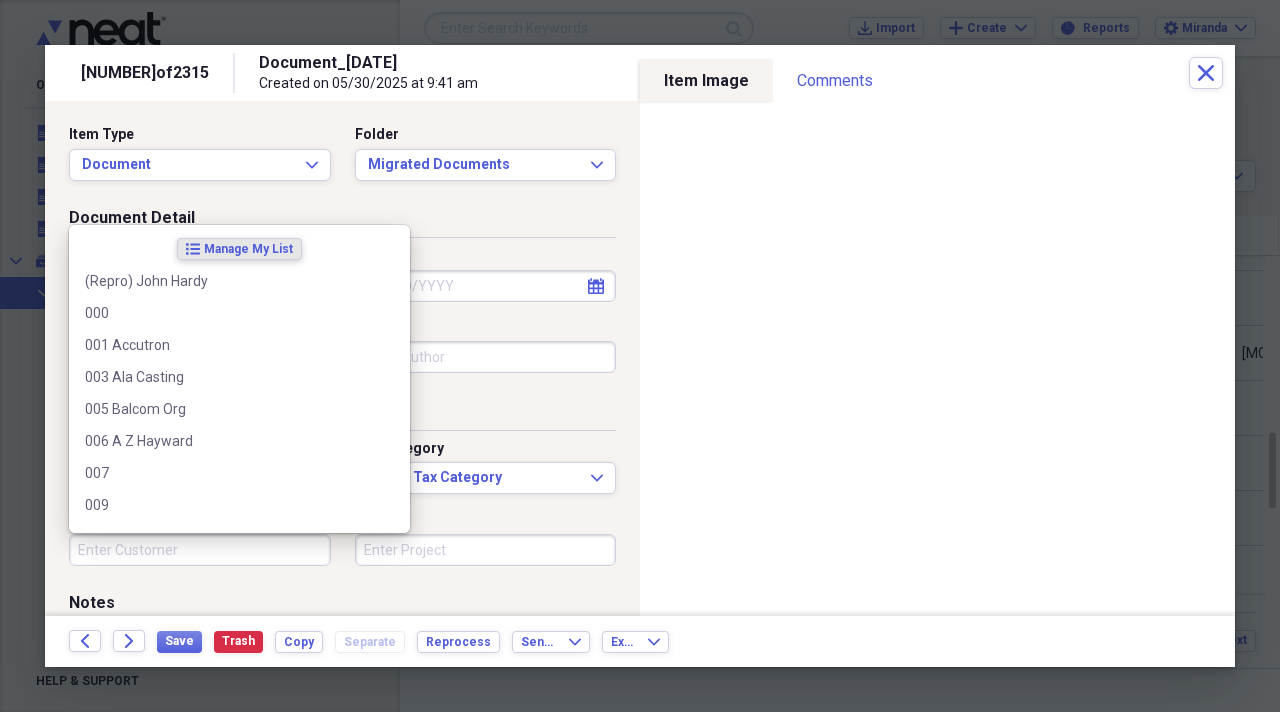 click on "Customer" at bounding box center [200, 550] 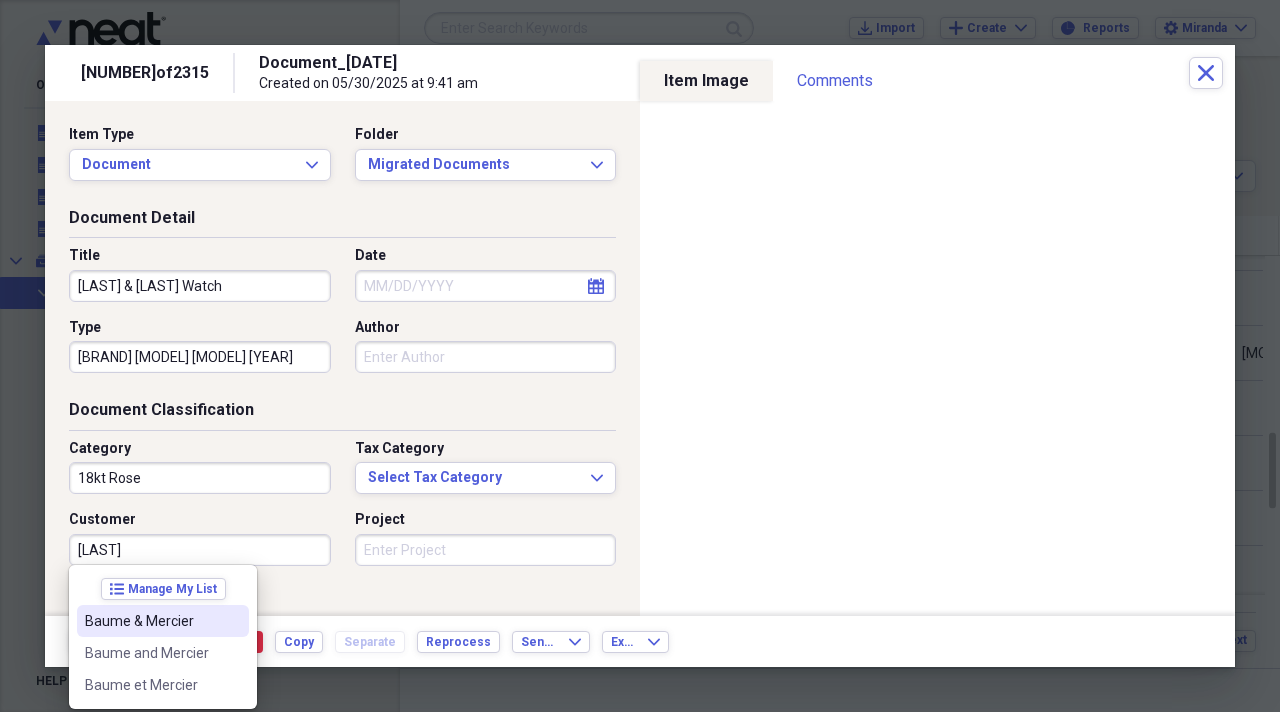 click on "Baume & Mercier" at bounding box center (151, 621) 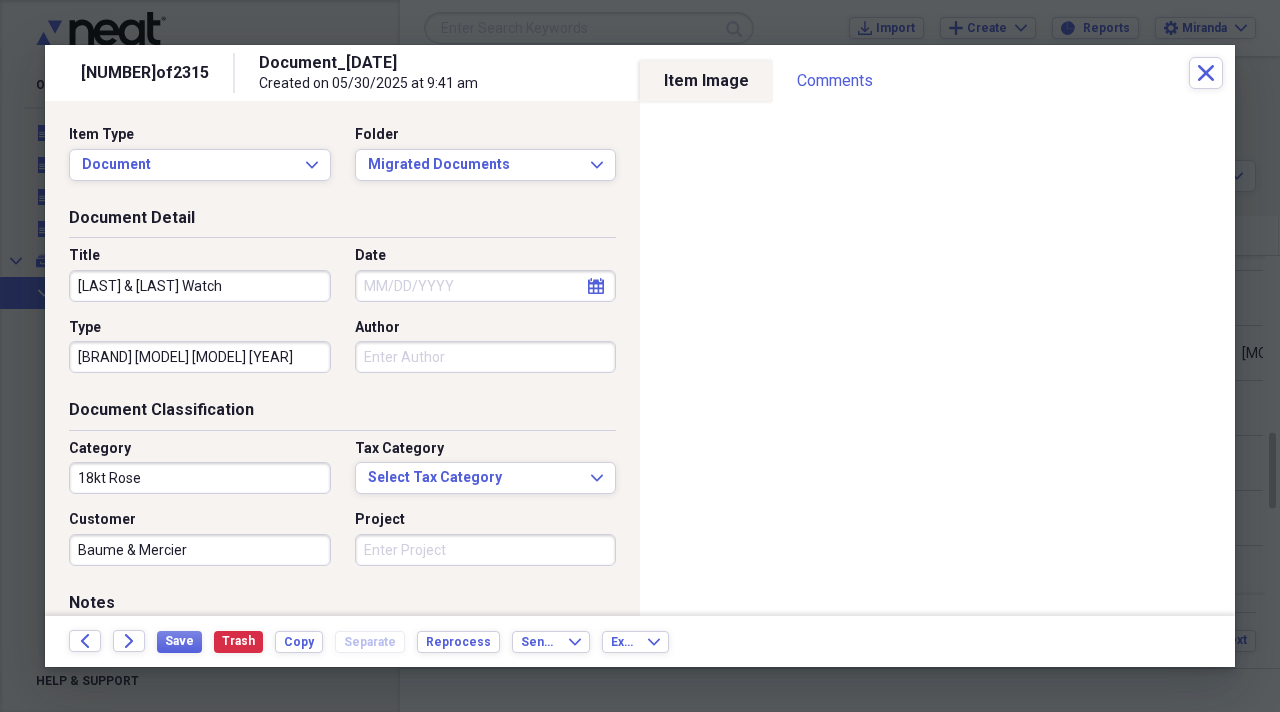 click on "Project" at bounding box center (486, 550) 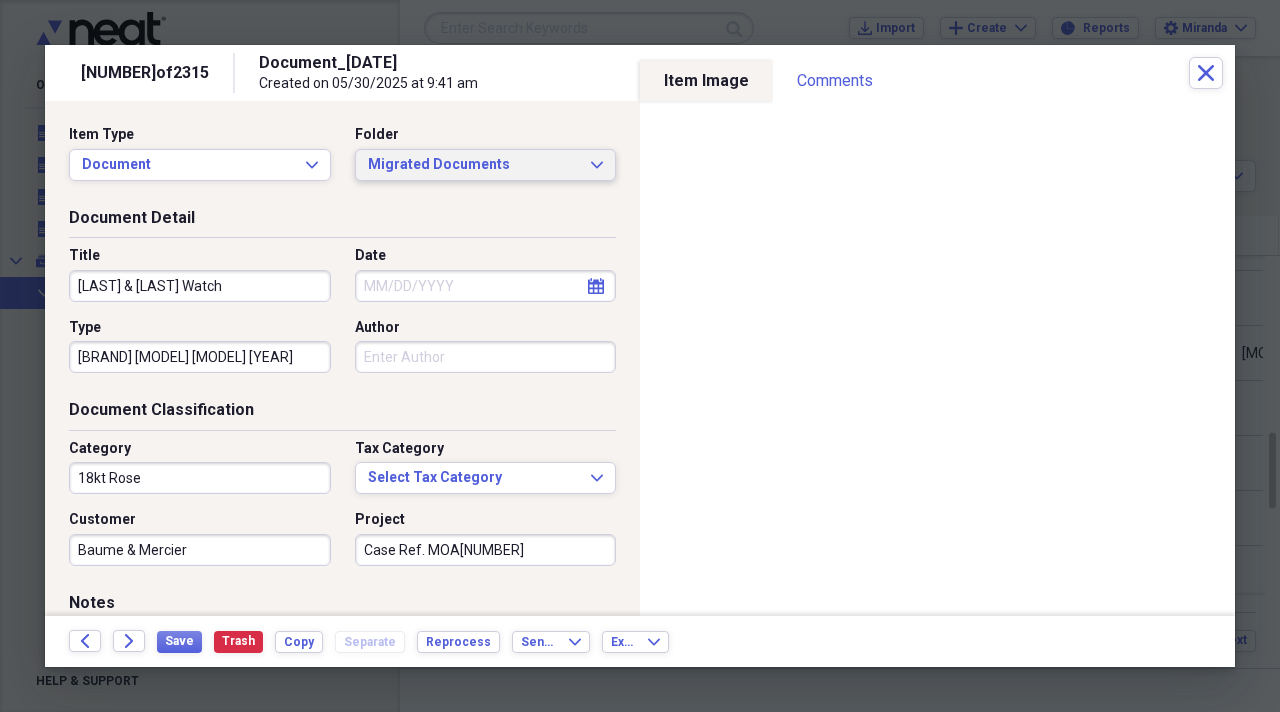 type on "Case Ref. MOA[NUMBER]" 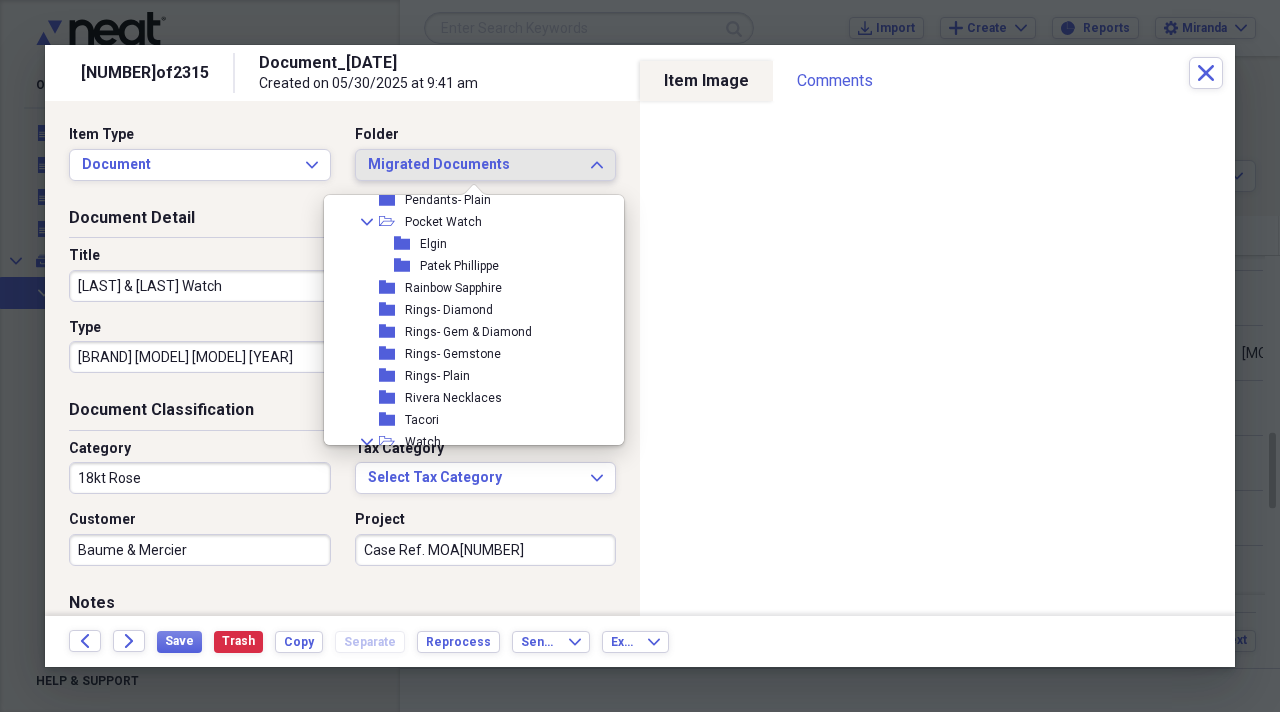 scroll, scrollTop: 2100, scrollLeft: 0, axis: vertical 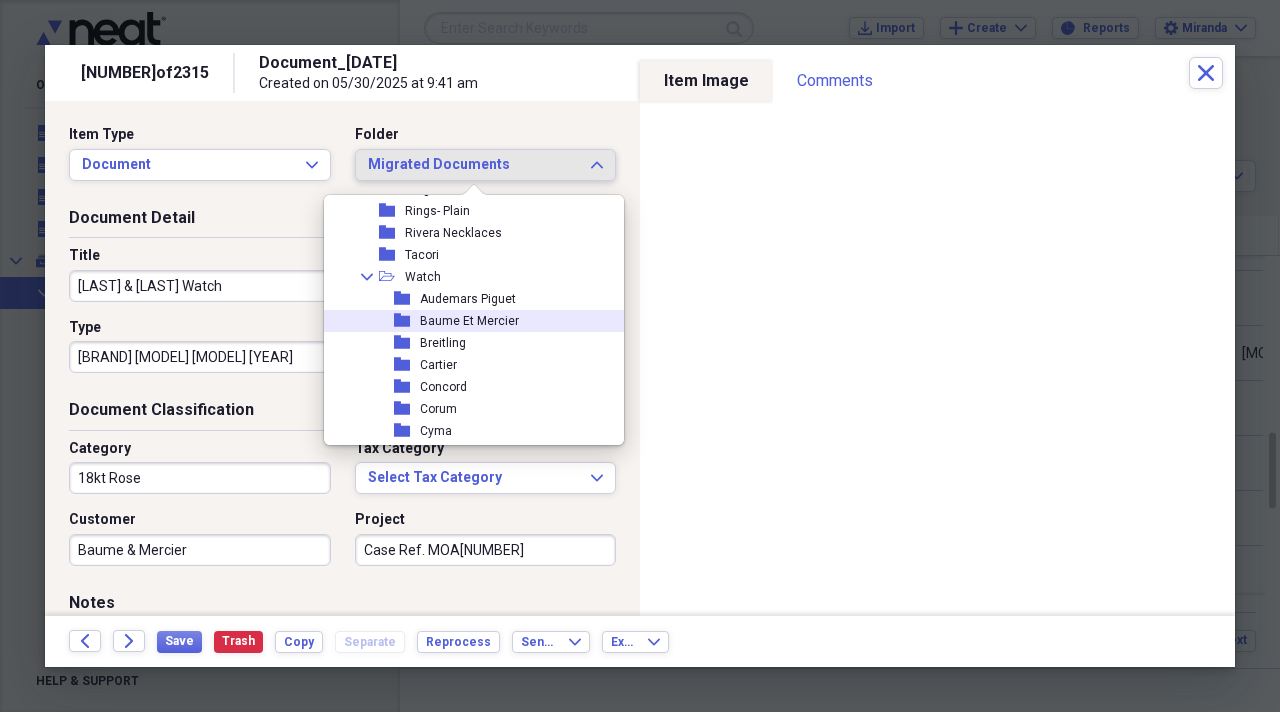 click on "Baume Et Mercier" at bounding box center [469, 321] 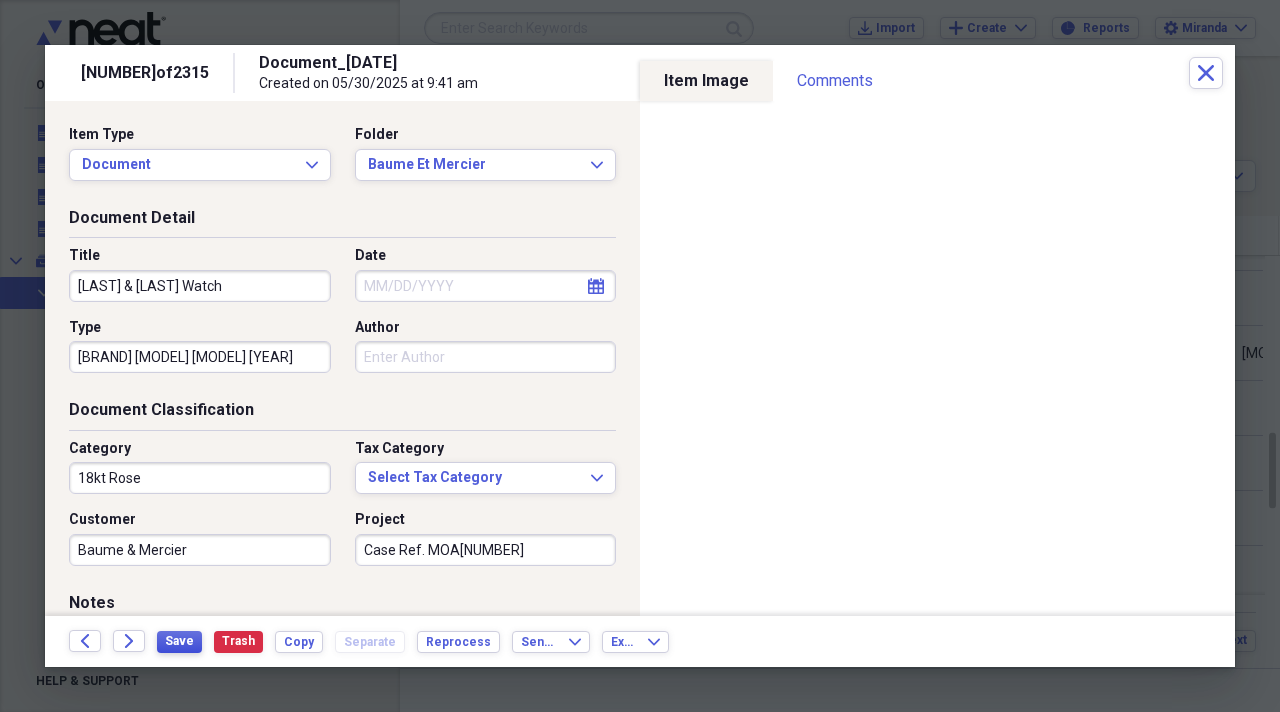 click on "Save" at bounding box center (179, 641) 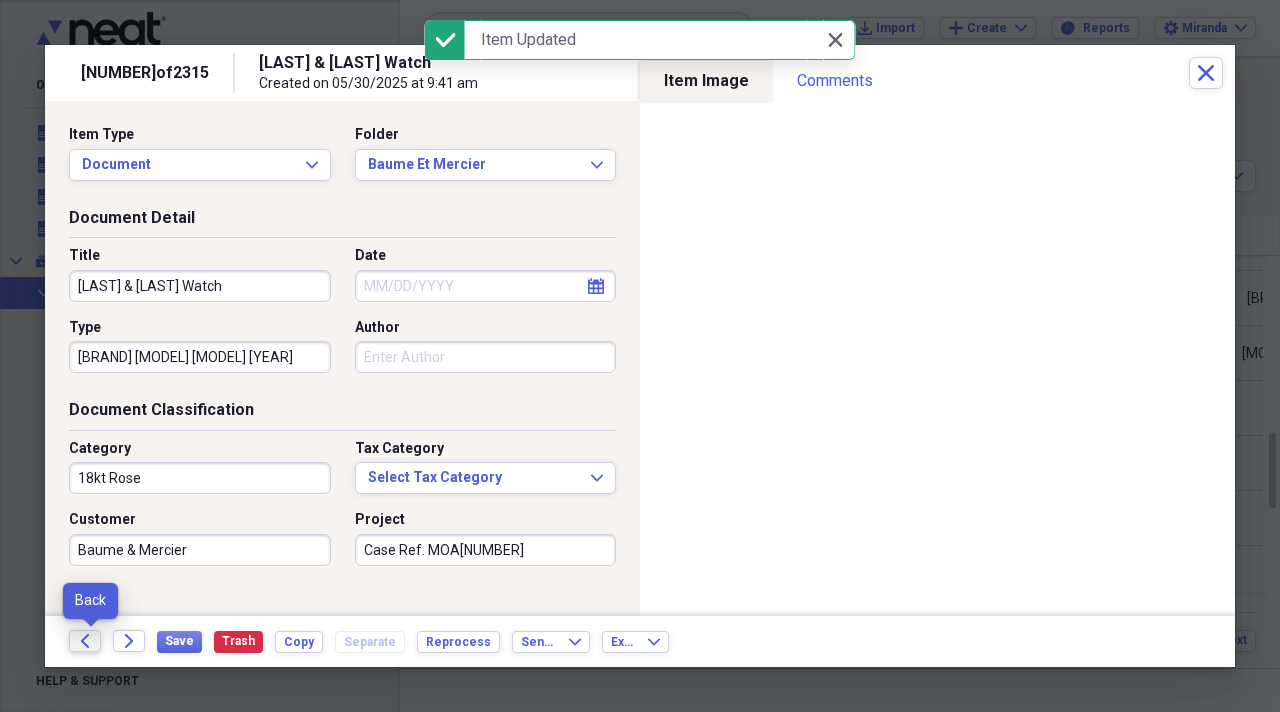 click on "Back" at bounding box center (85, 641) 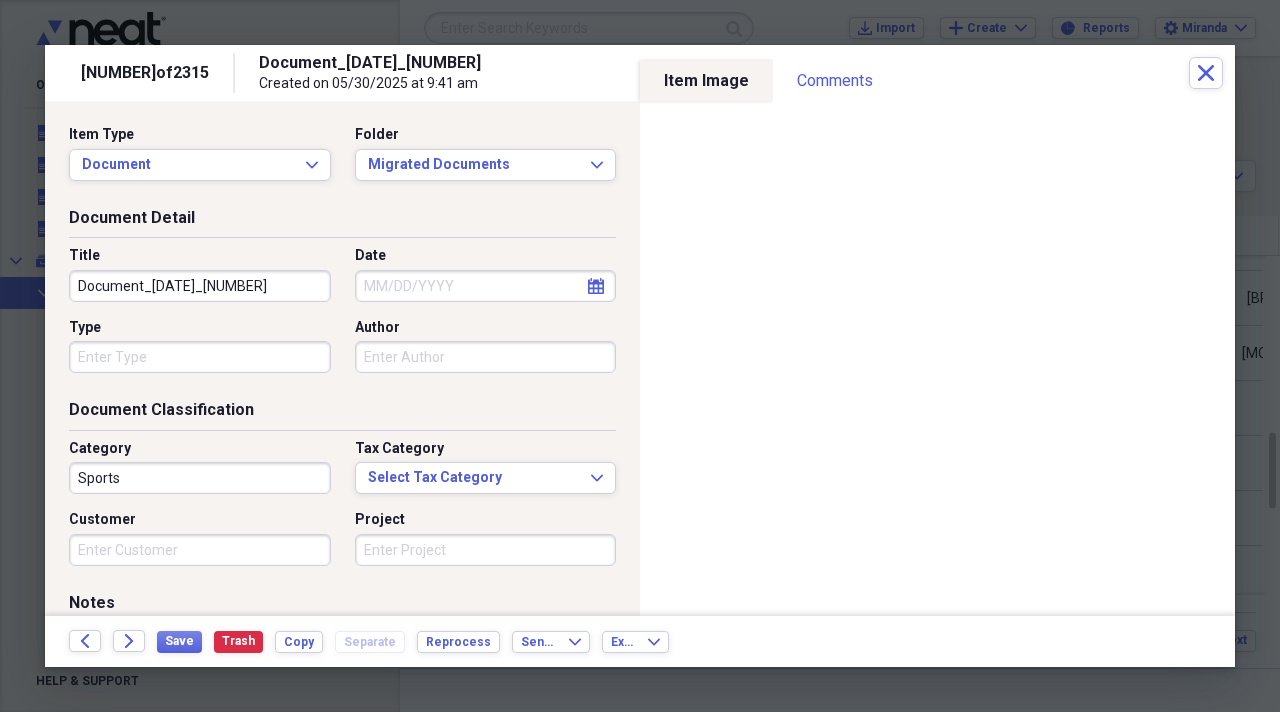 drag, startPoint x: 312, startPoint y: 297, endPoint x: 0, endPoint y: 173, distance: 335.738 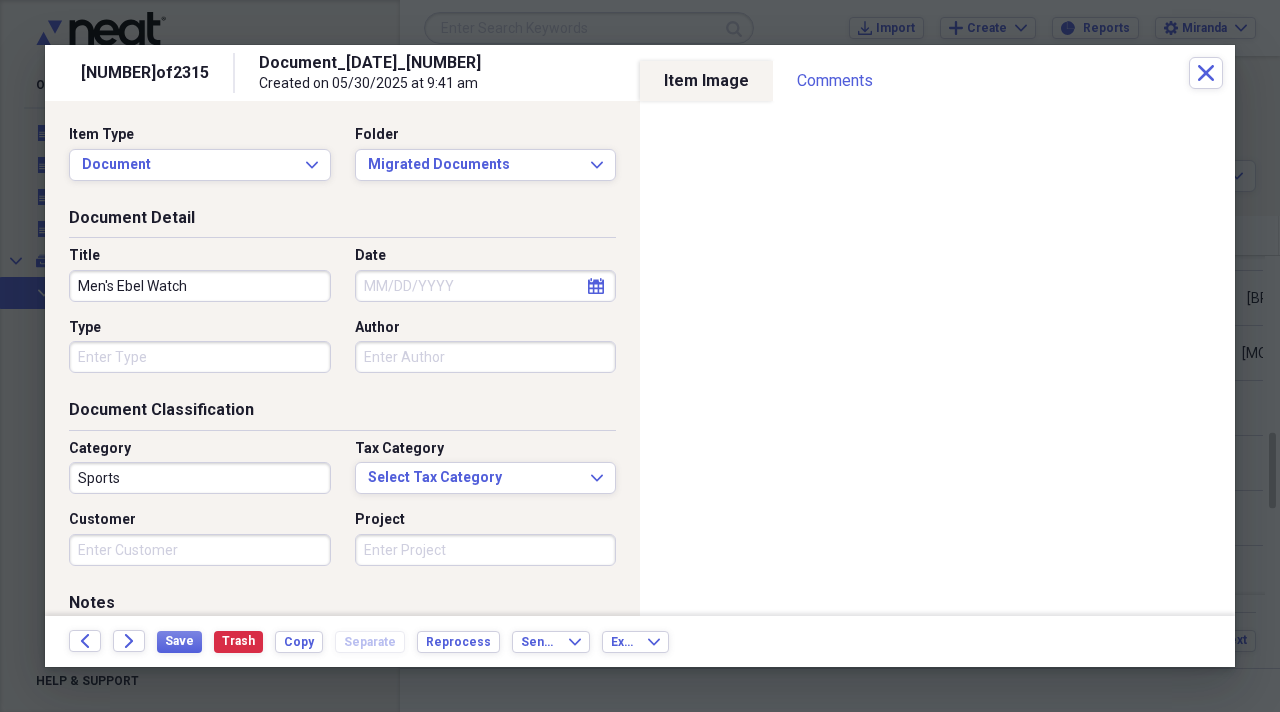 type on "Men's Ebel Watch" 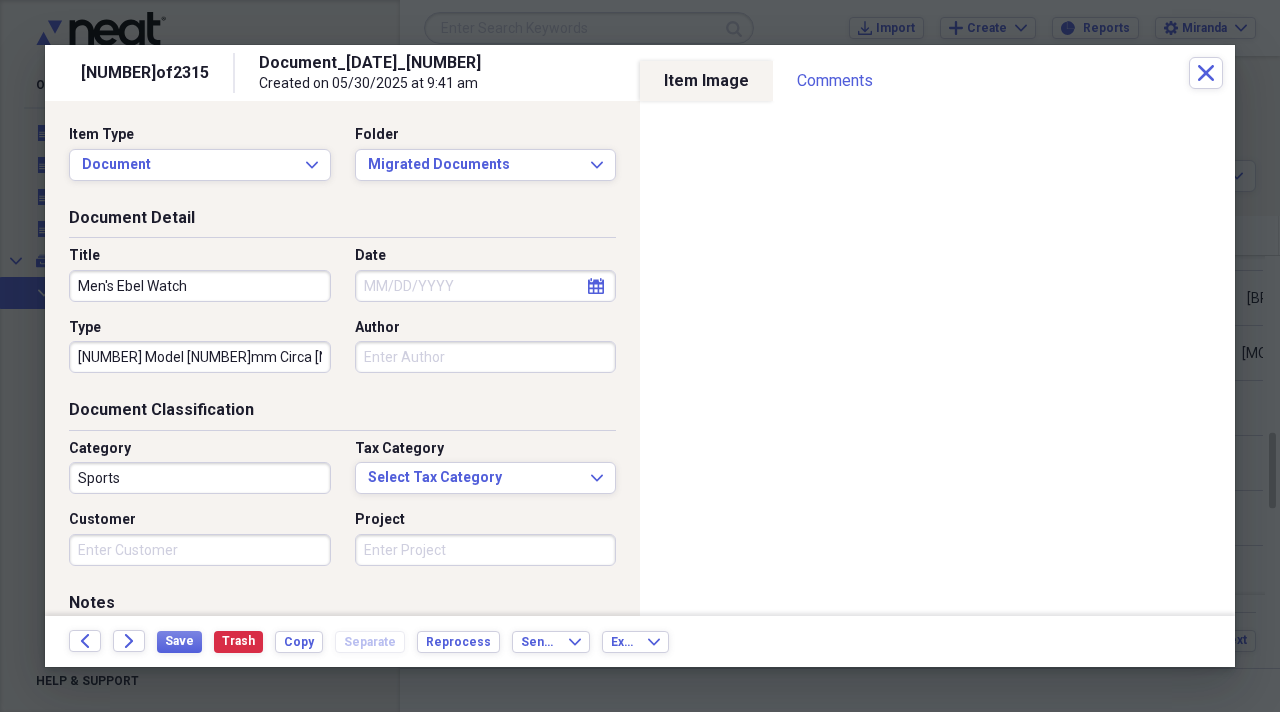 type on "[NUMBER] Model [NUMBER]mm Circa [NUMBER]" 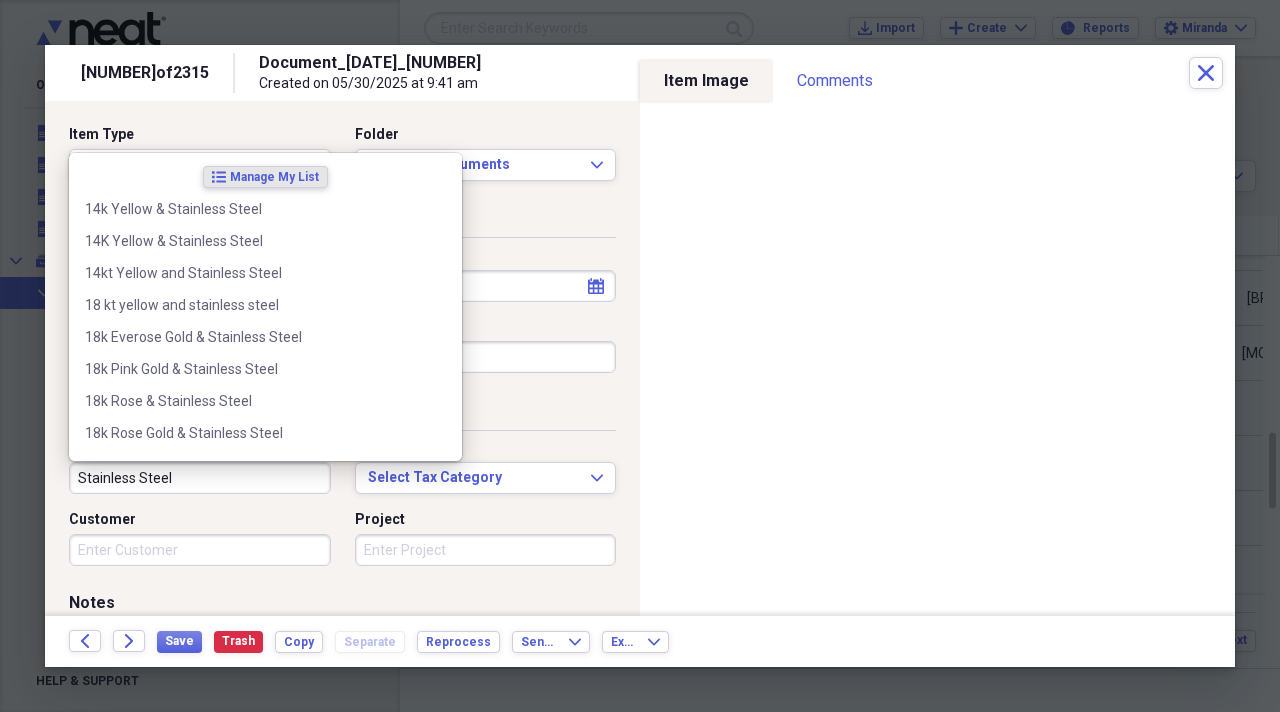 type on "Stainless Steel" 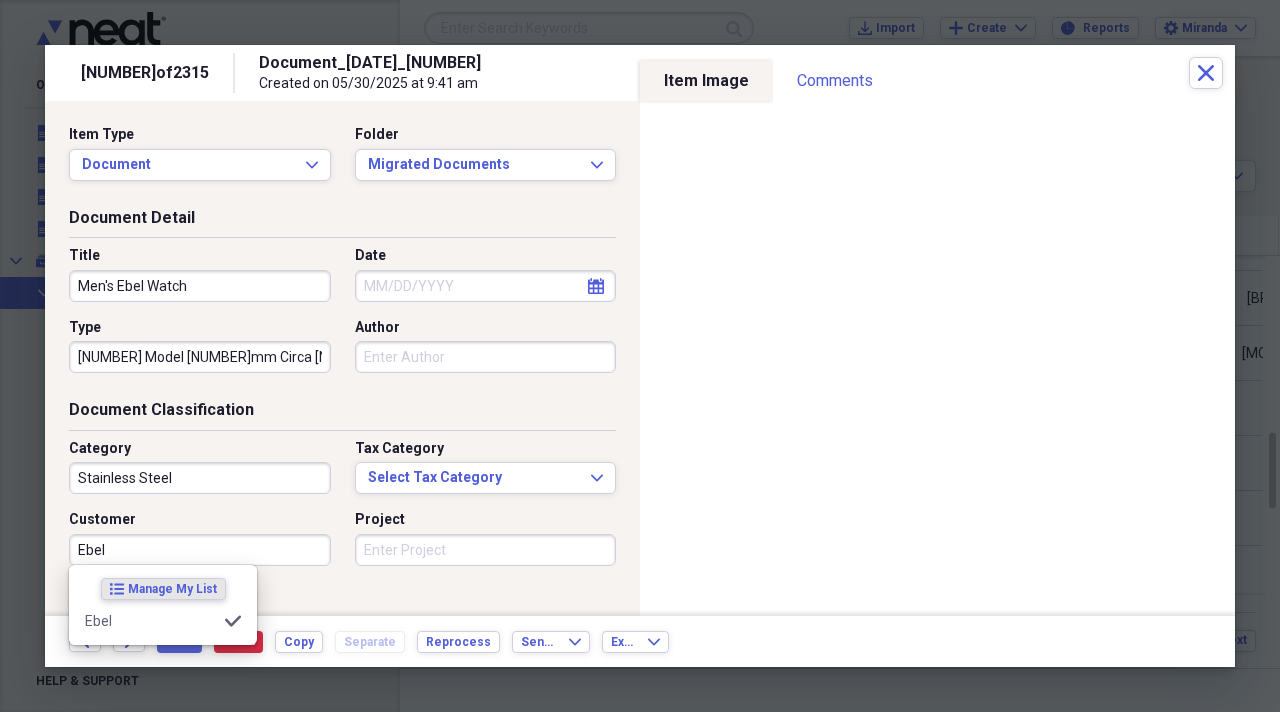 type on "Ebel" 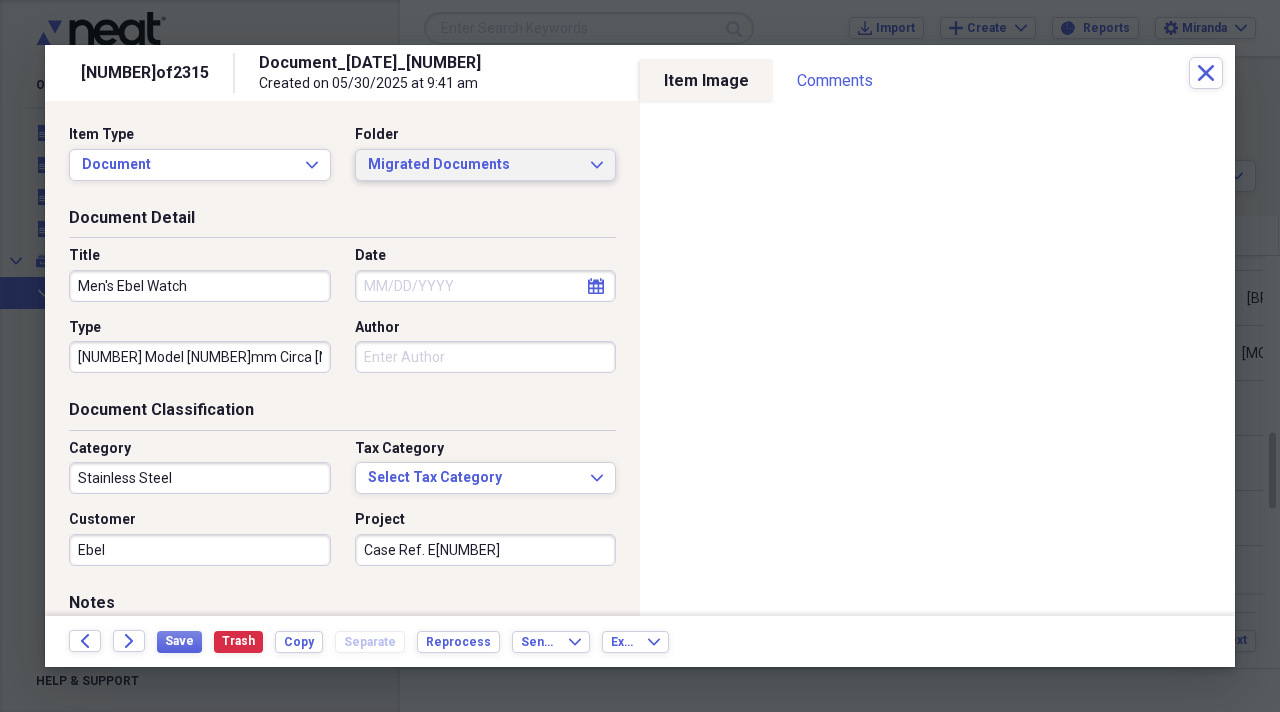 type on "Case Ref. E[NUMBER]" 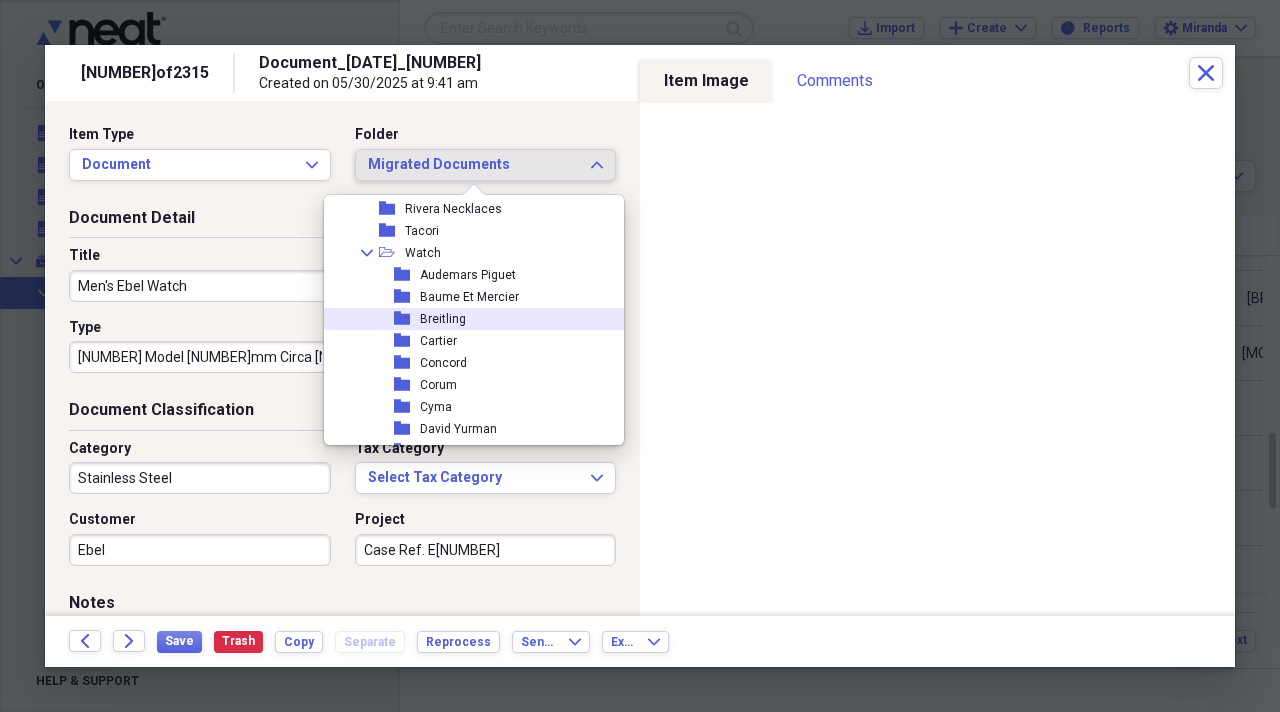 scroll, scrollTop: 2100, scrollLeft: 0, axis: vertical 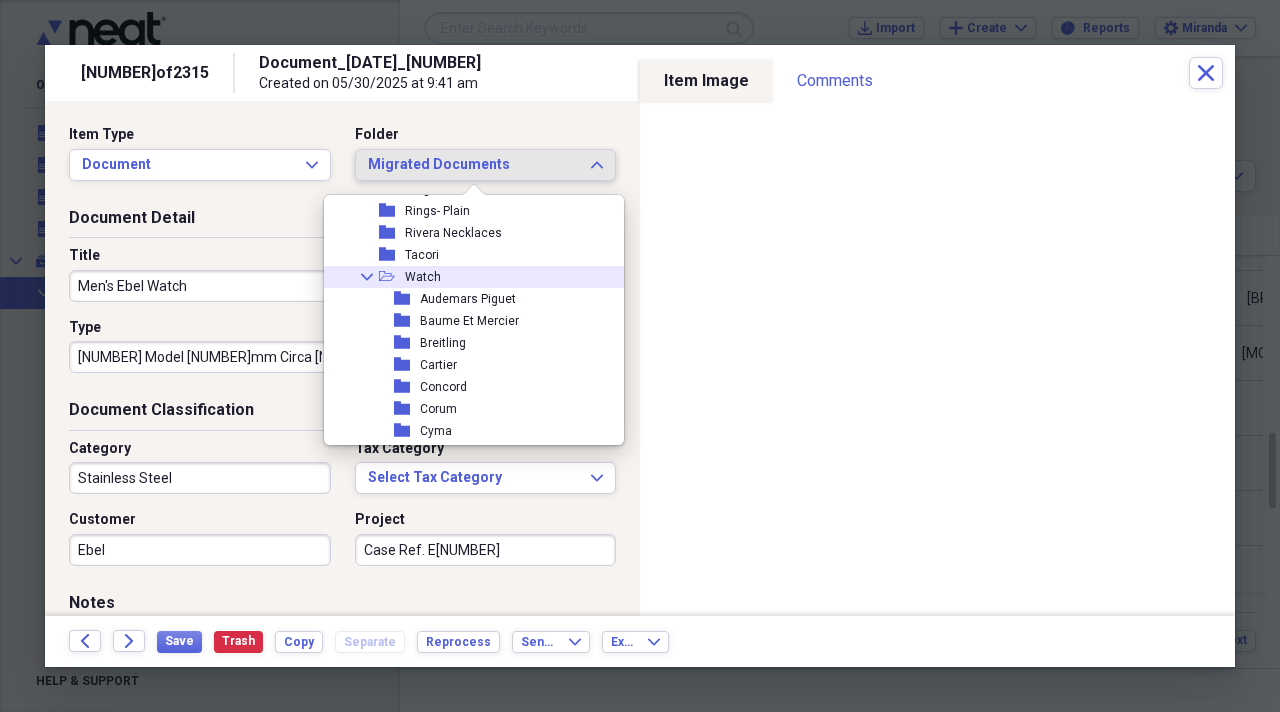 click on "Collapse open-folder Watch" at bounding box center [466, 277] 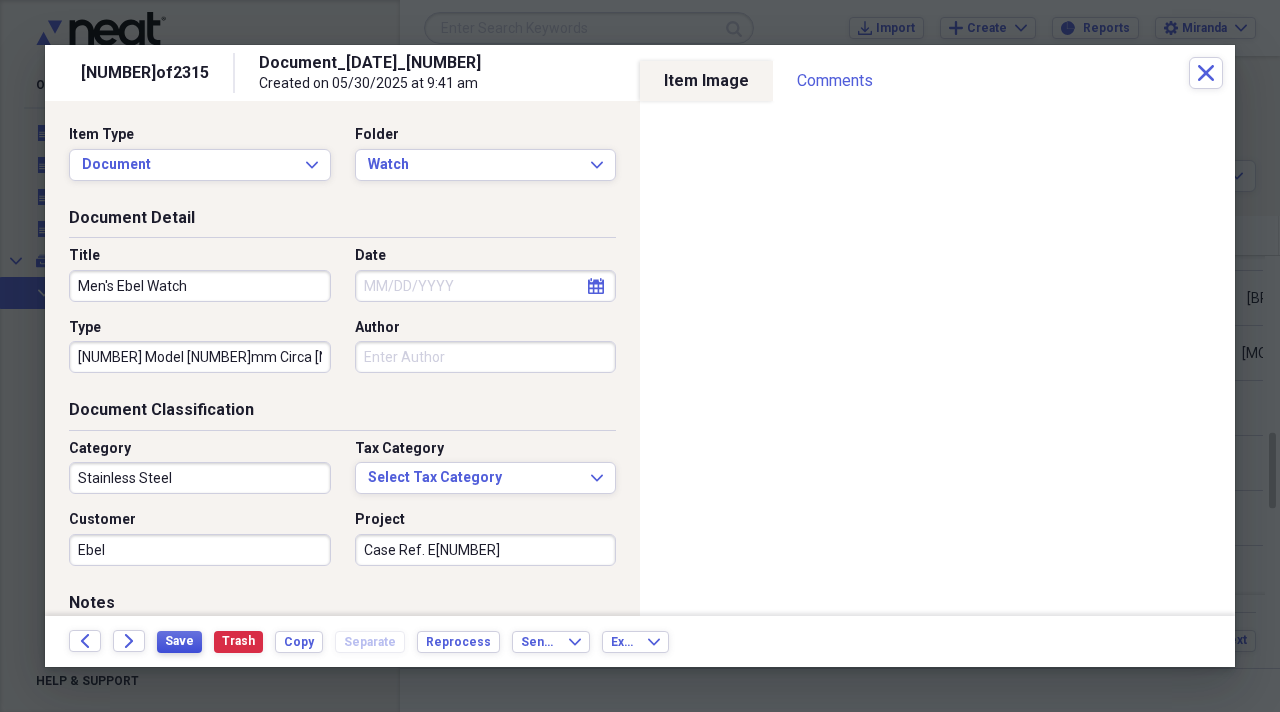 click on "Save" at bounding box center [179, 641] 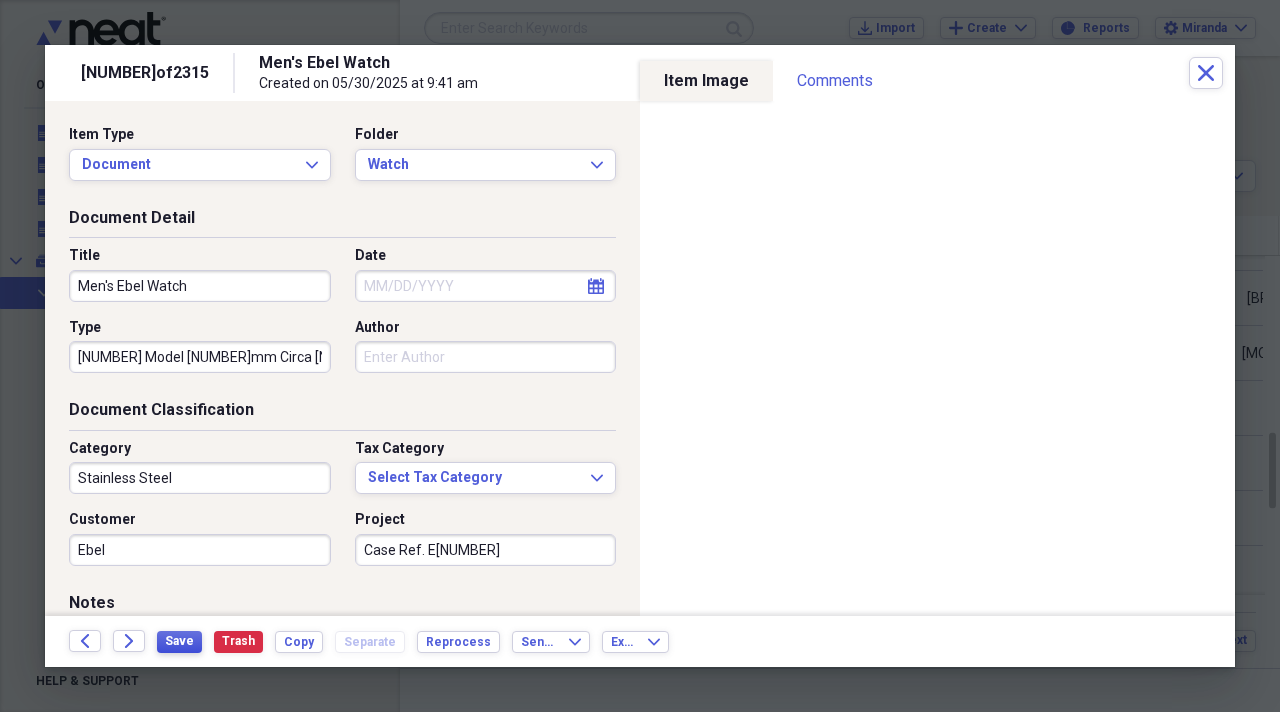 click on "Save" at bounding box center [179, 642] 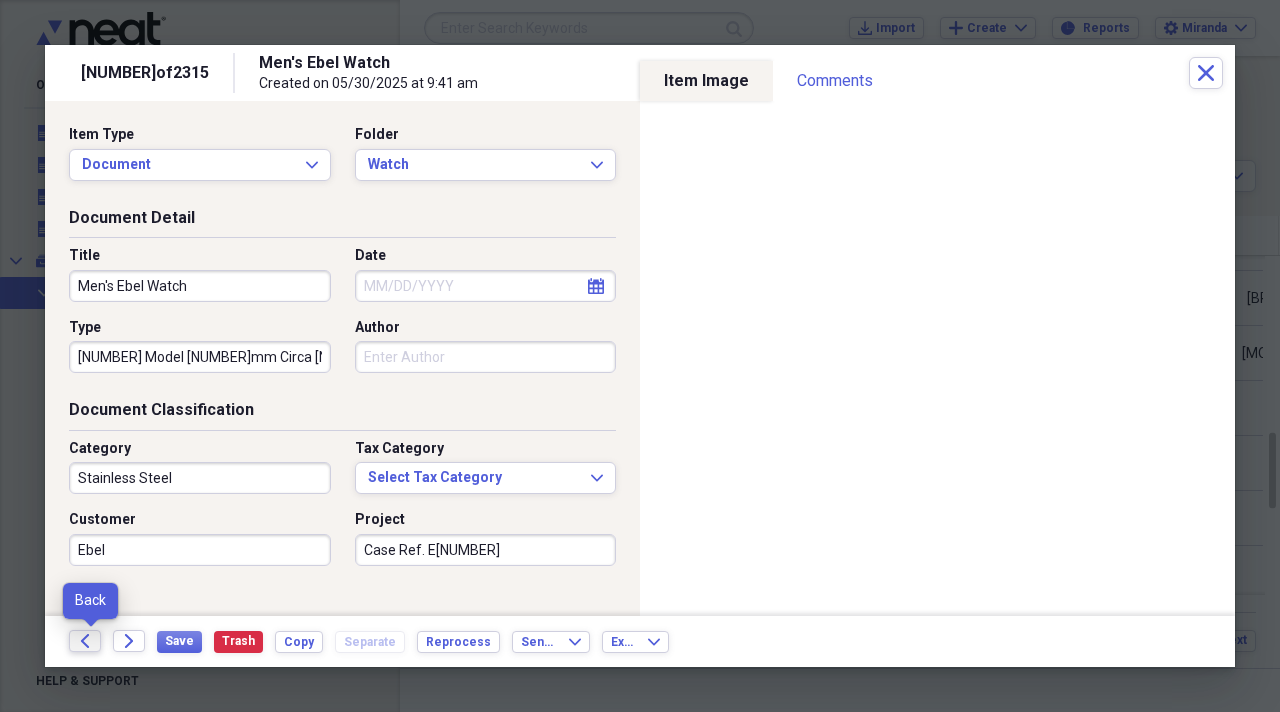 click on "Back" 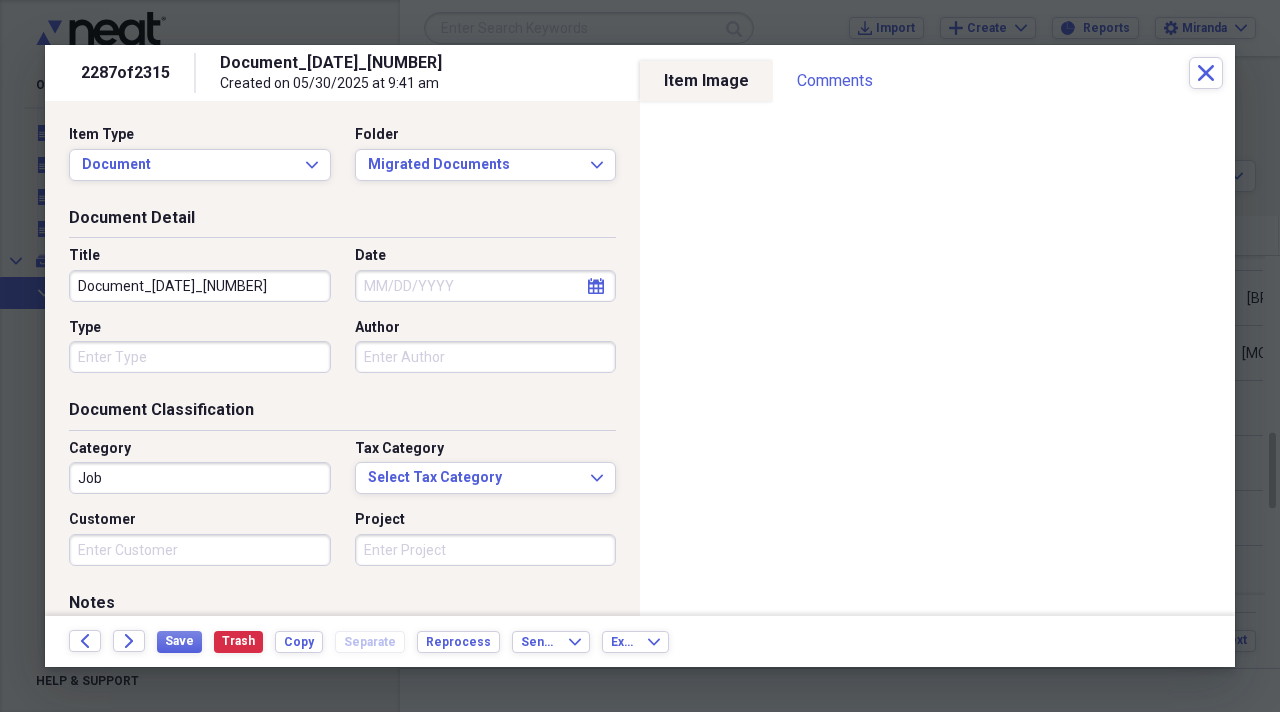 drag, startPoint x: 266, startPoint y: 273, endPoint x: 0, endPoint y: 263, distance: 266.1879 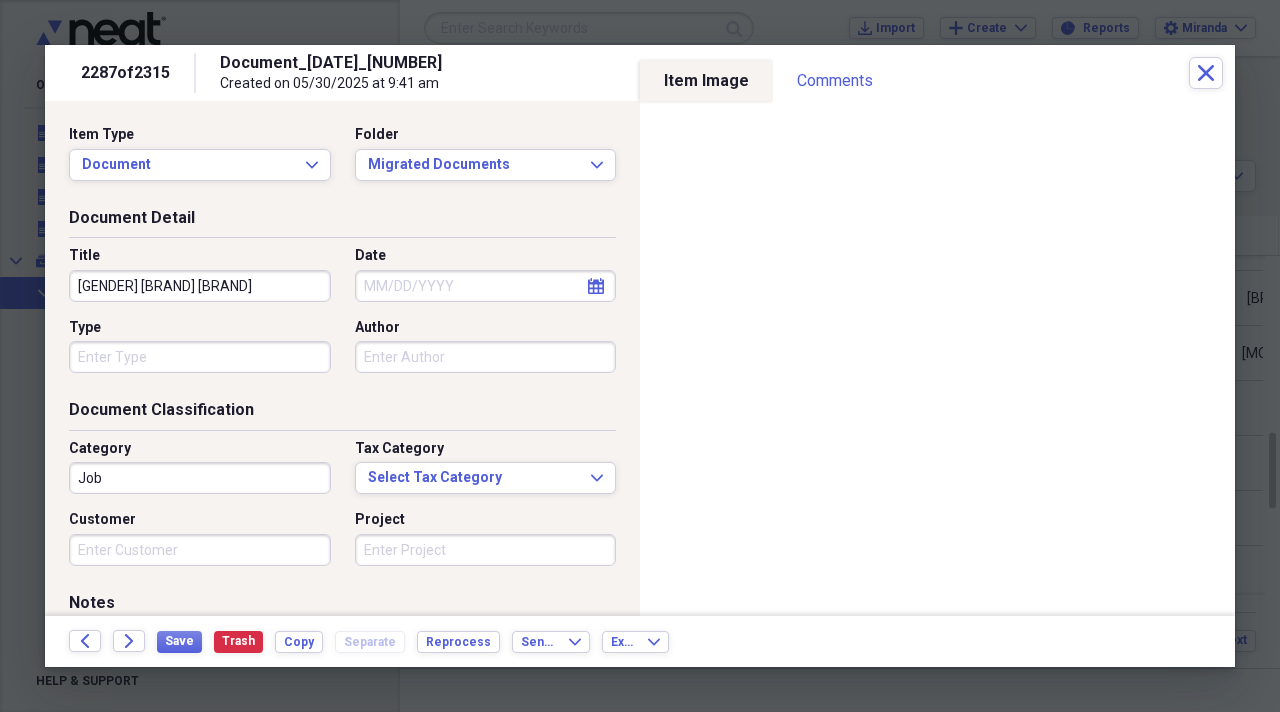 type on "[GENDER] [BRAND] [BRAND]" 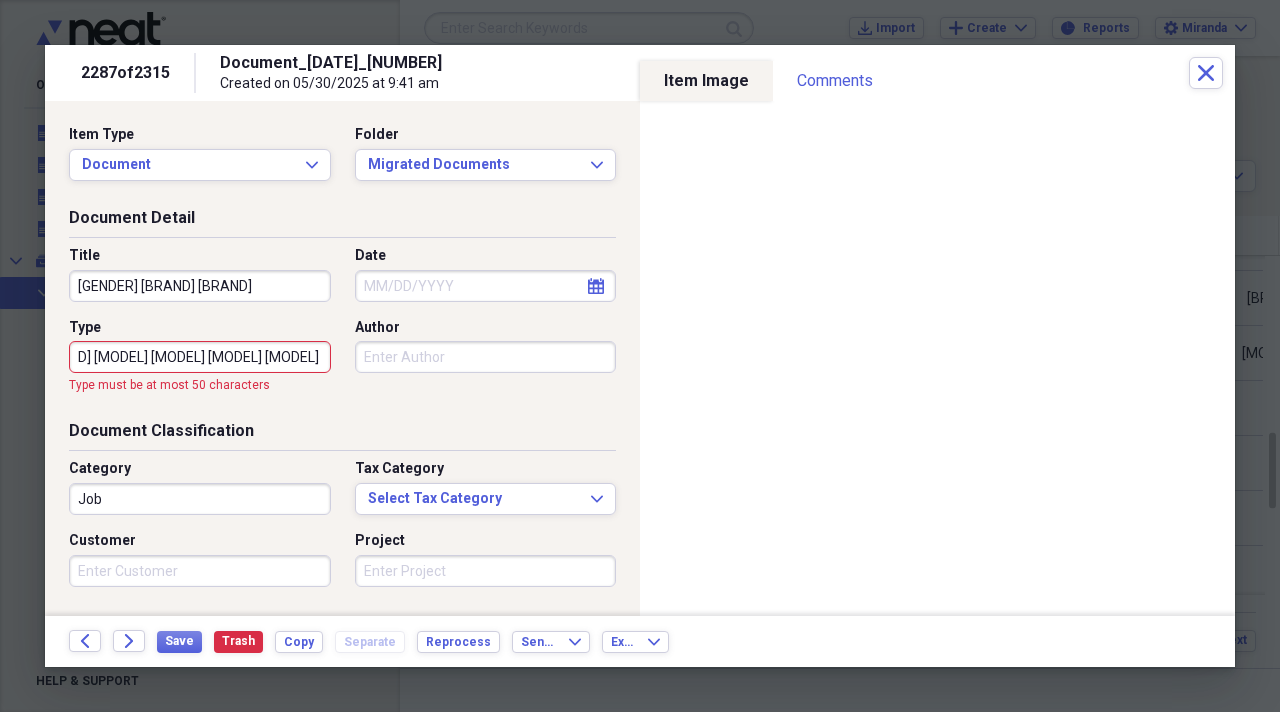 scroll, scrollTop: 0, scrollLeft: 110, axis: horizontal 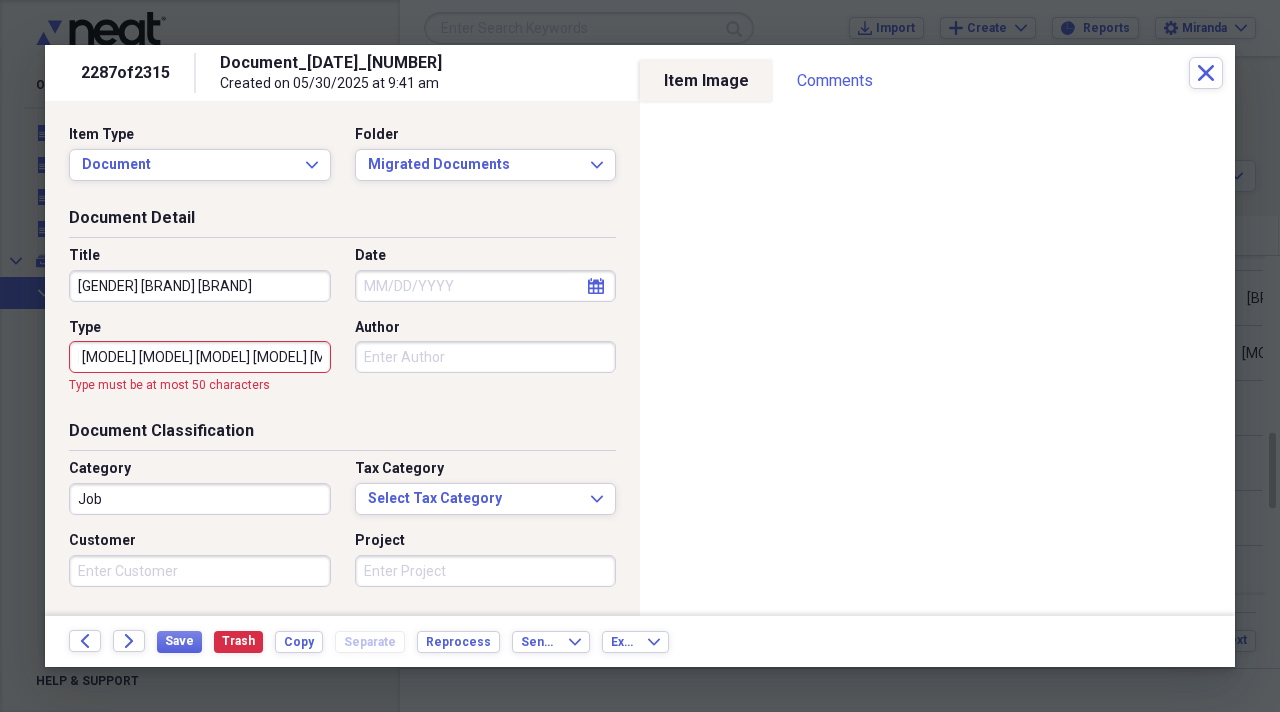 click on "[BRAND] [BRAND] [MODEL] [MODEL] [MODEL] [MODEL] [MODEL] [MODEL]" at bounding box center [200, 357] 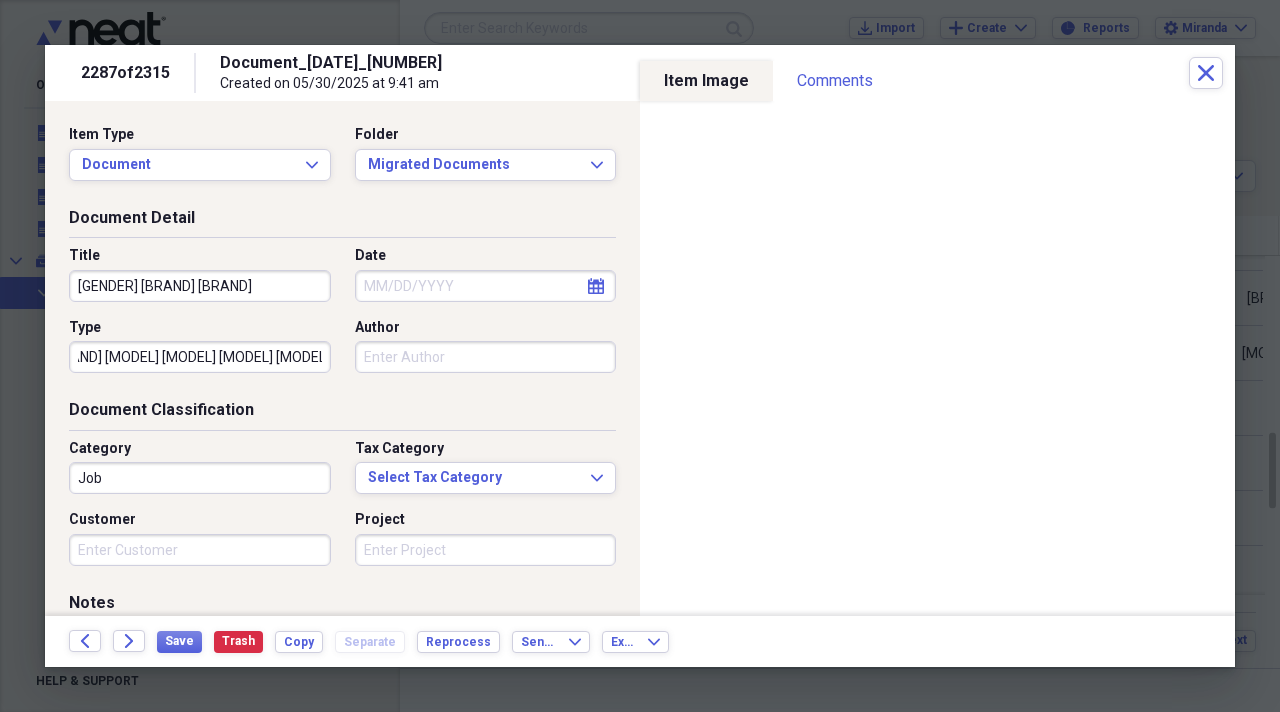 scroll, scrollTop: 0, scrollLeft: 88, axis: horizontal 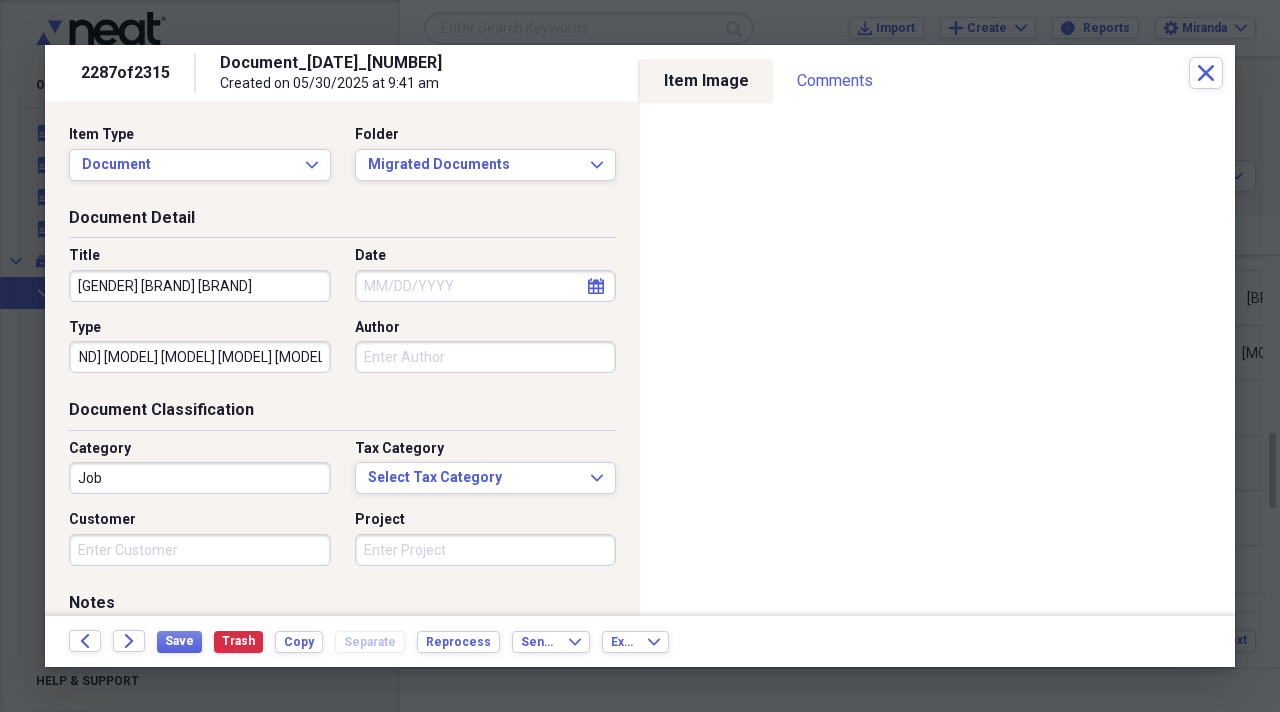 type on "[BRAND] [BRAND] [MODEL] [MODEL] [MODEL] [MODEL] [MODEL] [MODEL] [YEAR]" 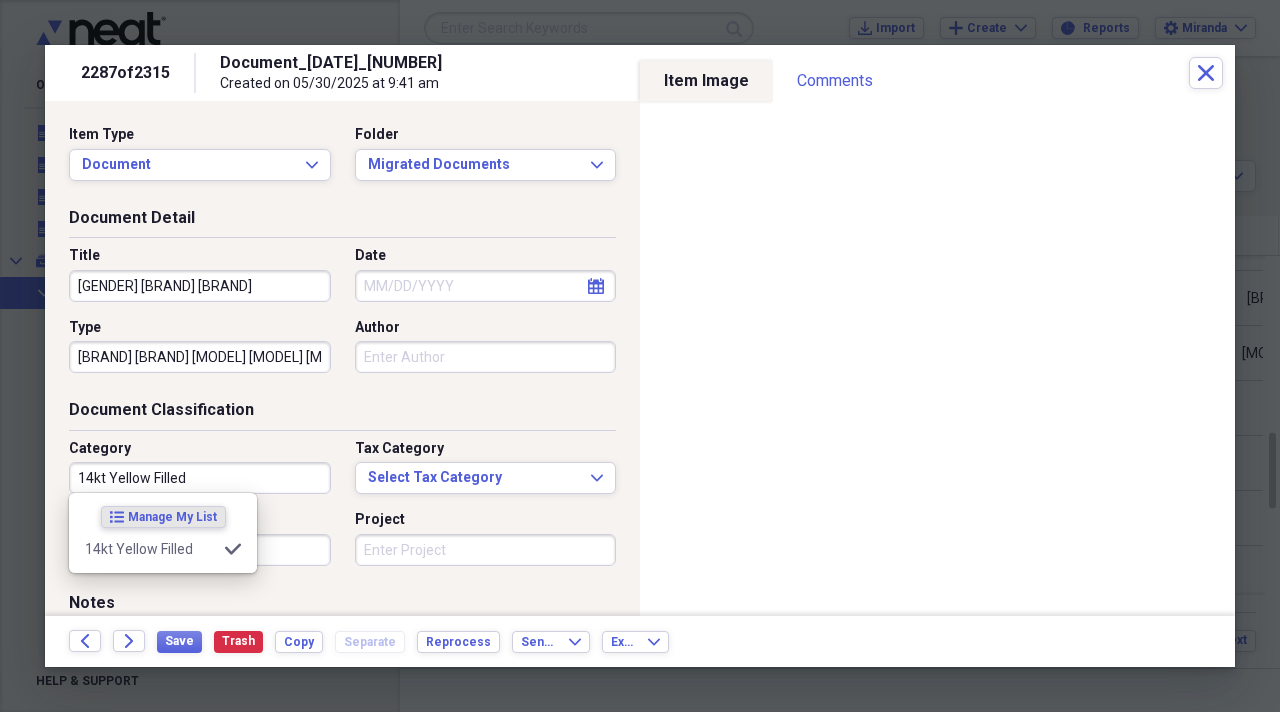 type on "14kt Yellow Filled" 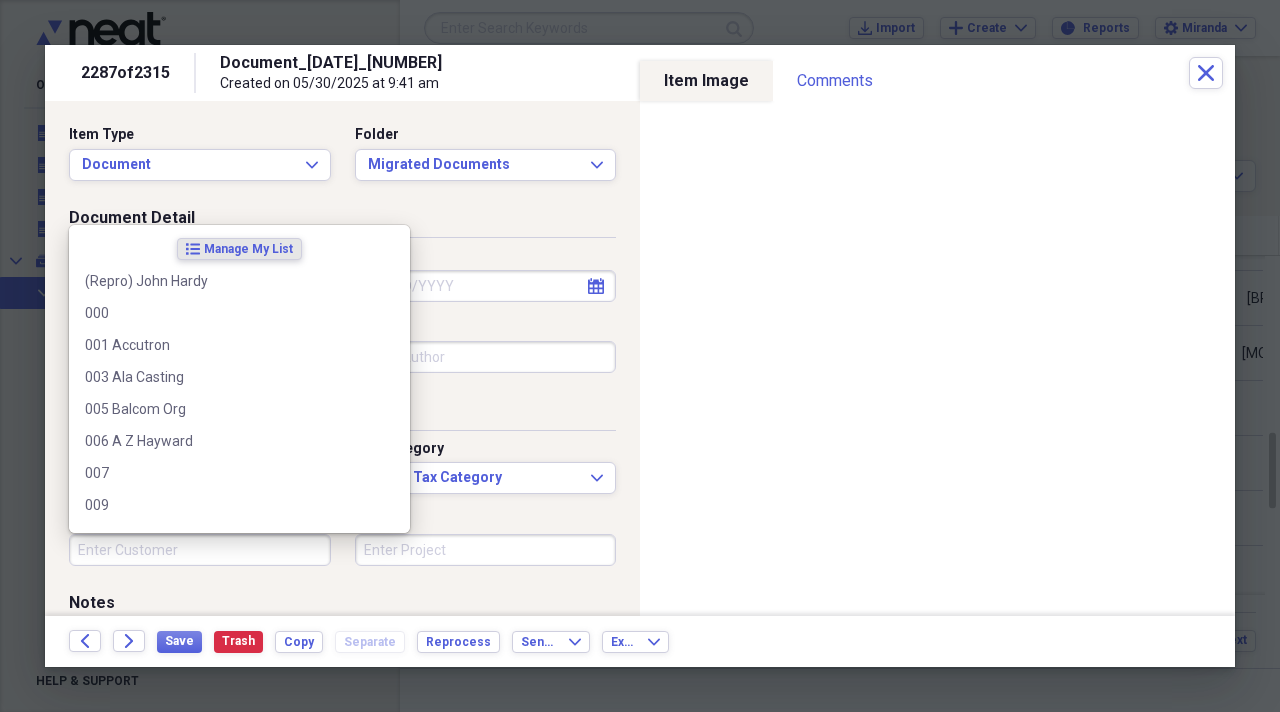 click on "Customer" at bounding box center [200, 550] 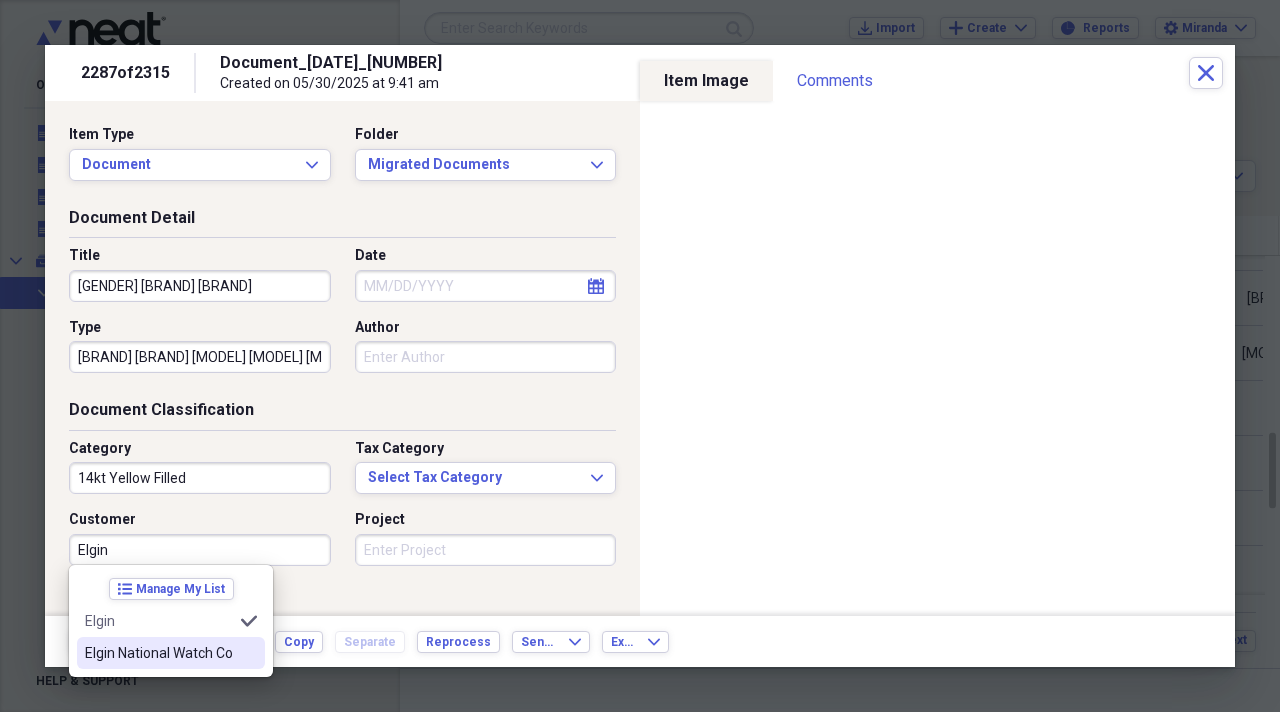 click on "Elgin National Watch Co" at bounding box center [159, 653] 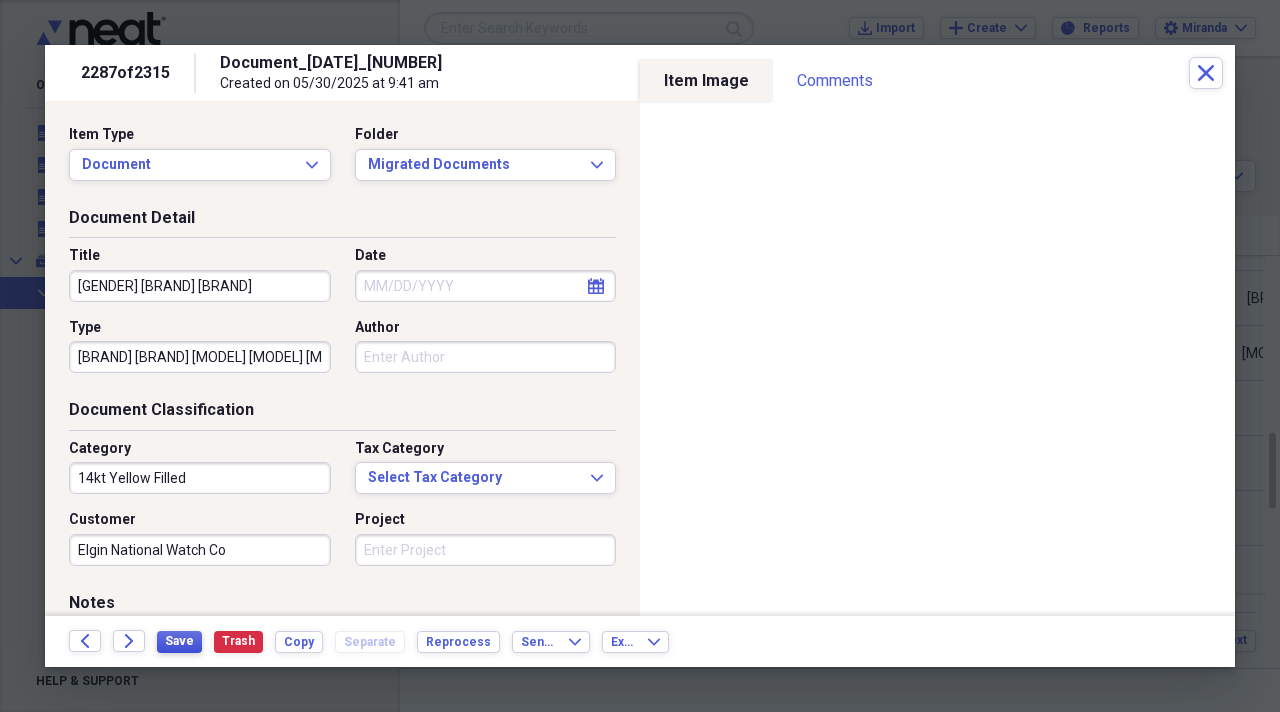 click on "Save" at bounding box center [179, 642] 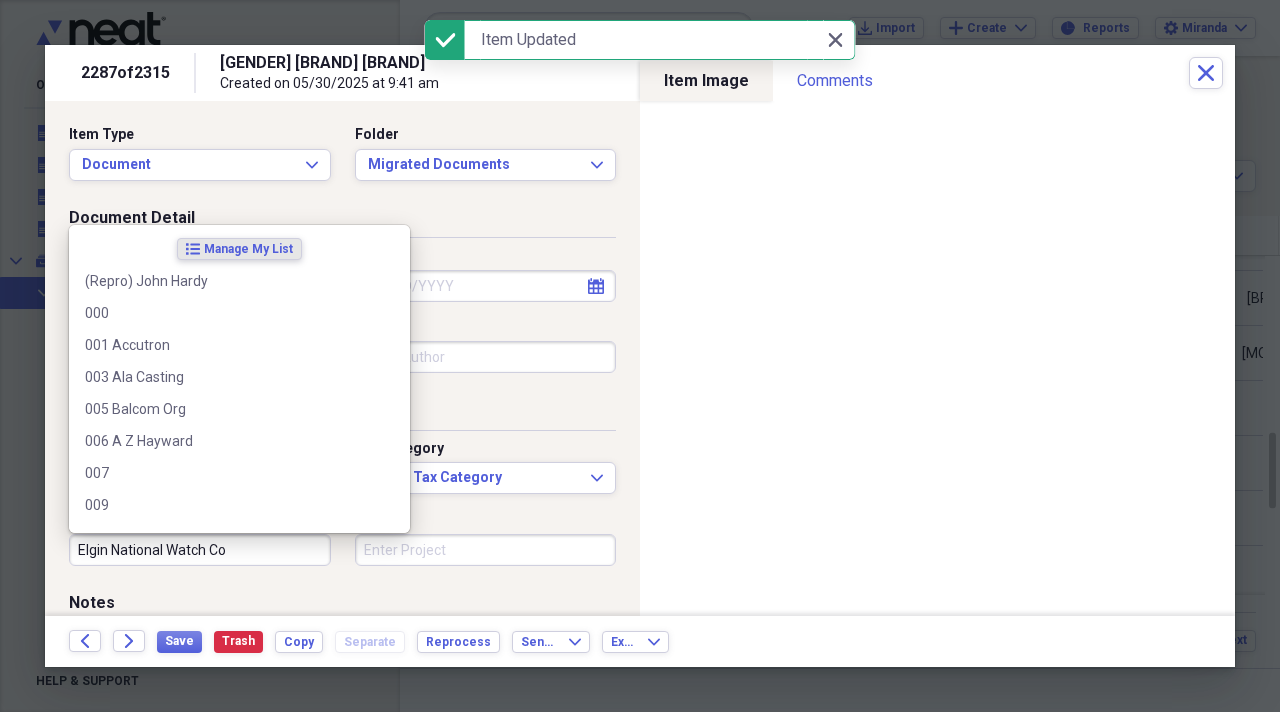 click on "Elgin National Watch Co" at bounding box center (200, 550) 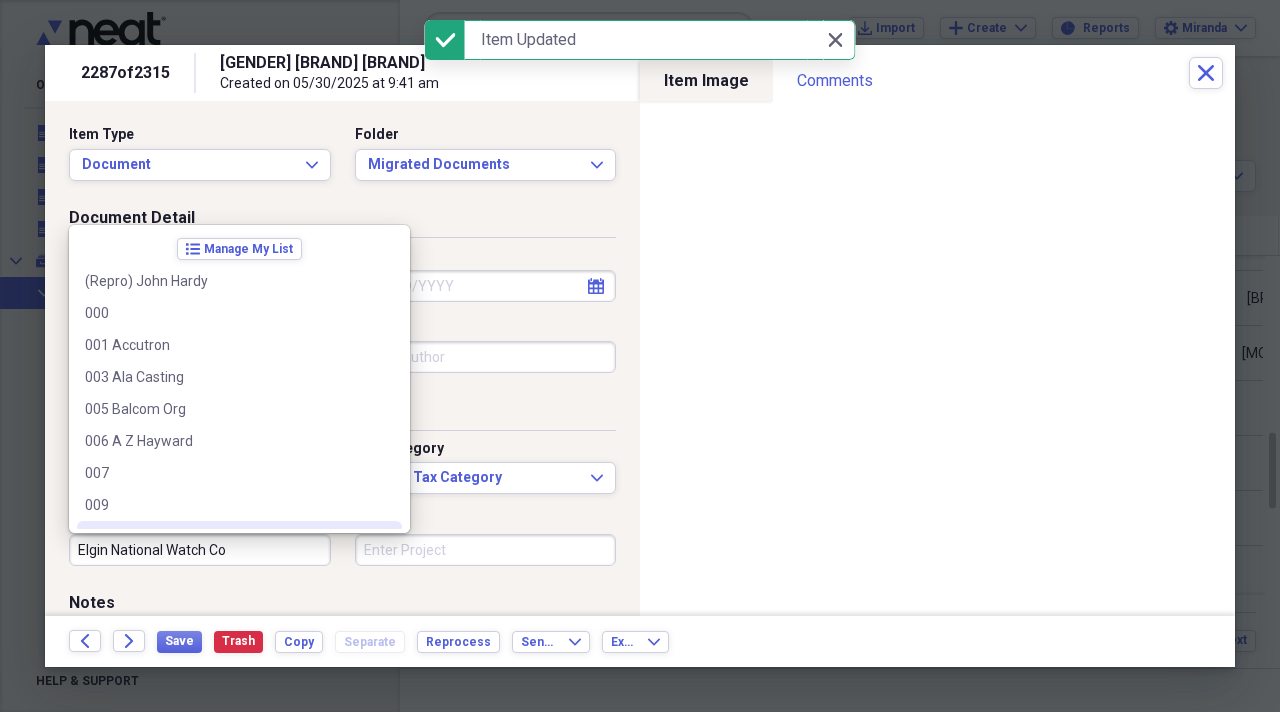 click on "Elgin National Watch Co" at bounding box center [200, 550] 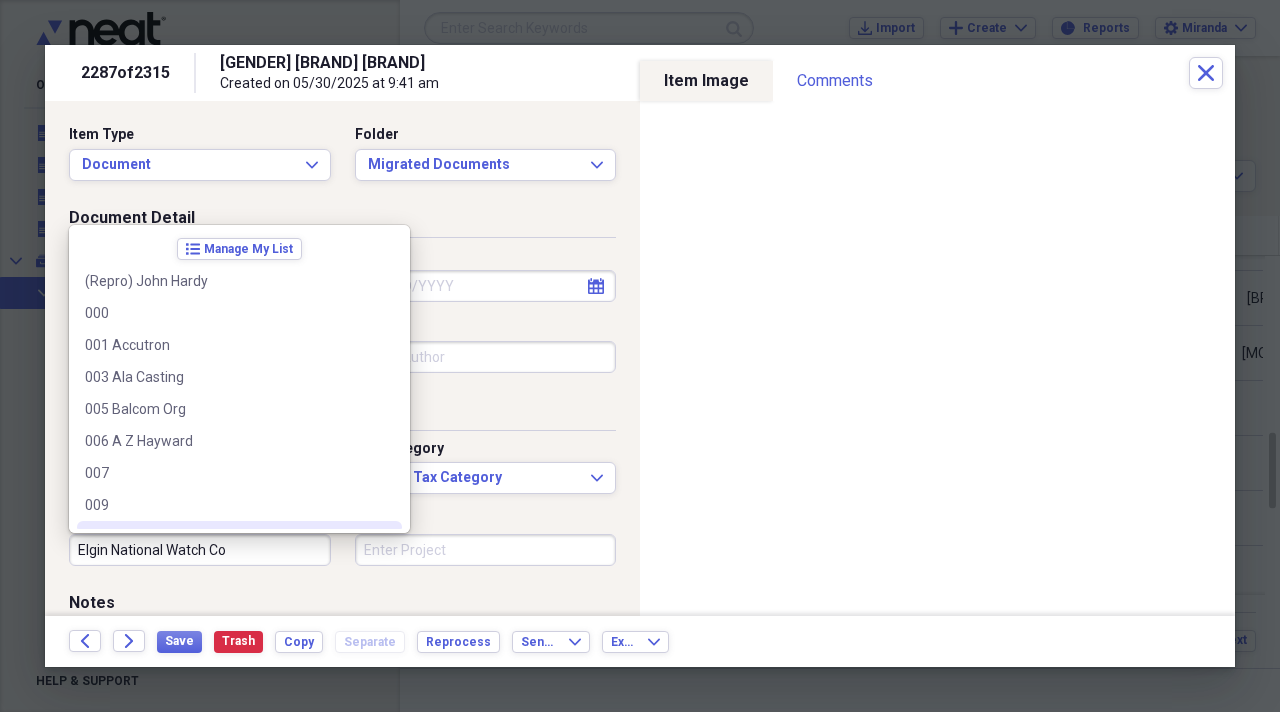 drag, startPoint x: 163, startPoint y: 552, endPoint x: 109, endPoint y: 548, distance: 54.147945 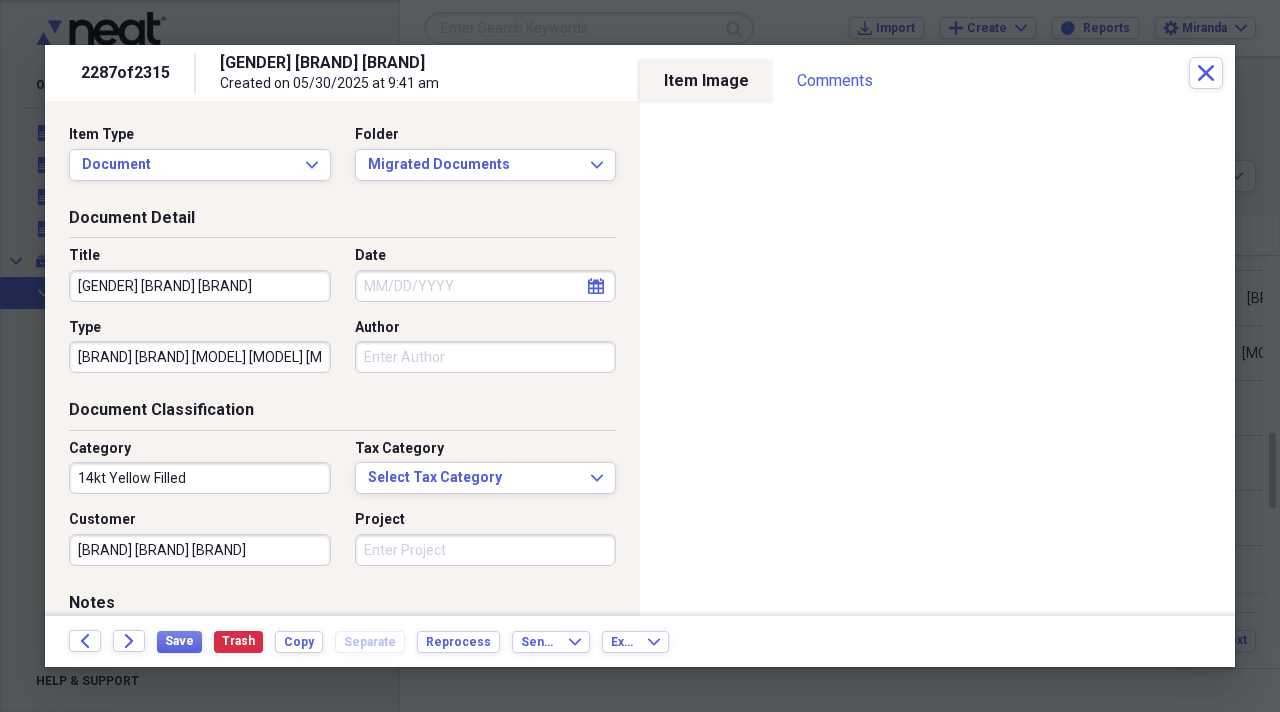 type on "[BRAND] [BRAND] [BRAND]" 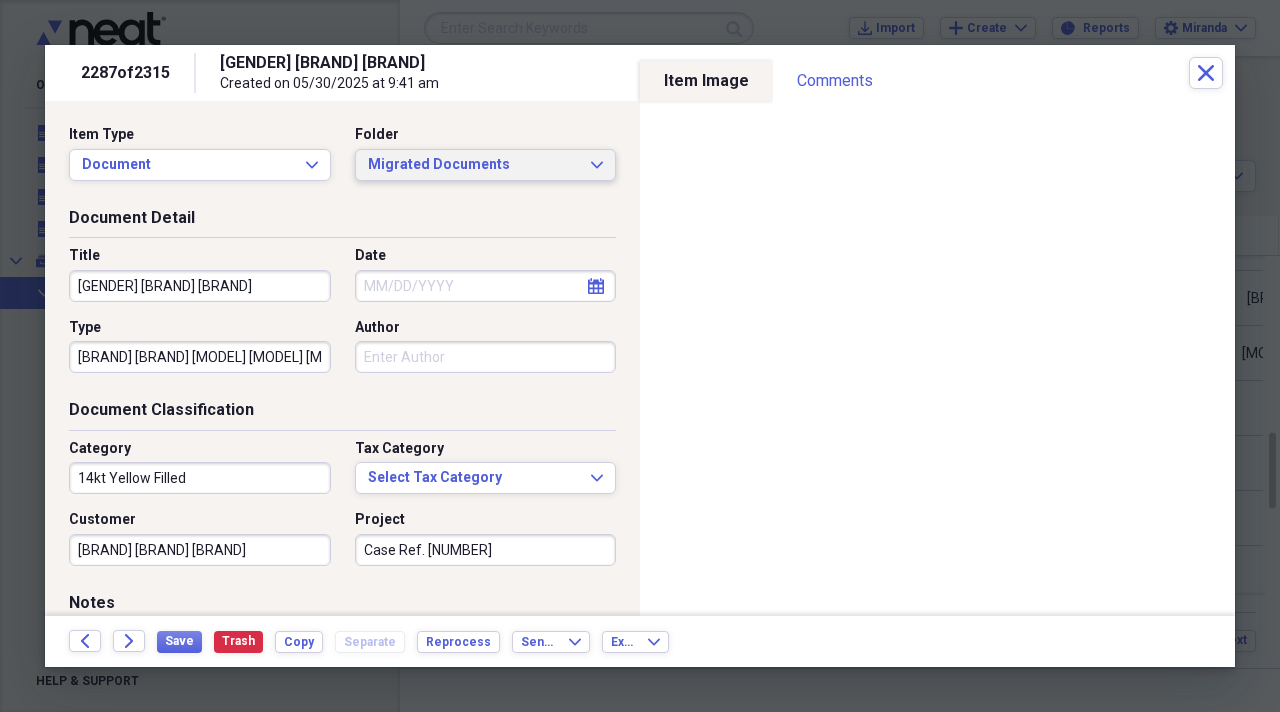 type on "Case Ref. [NUMBER]" 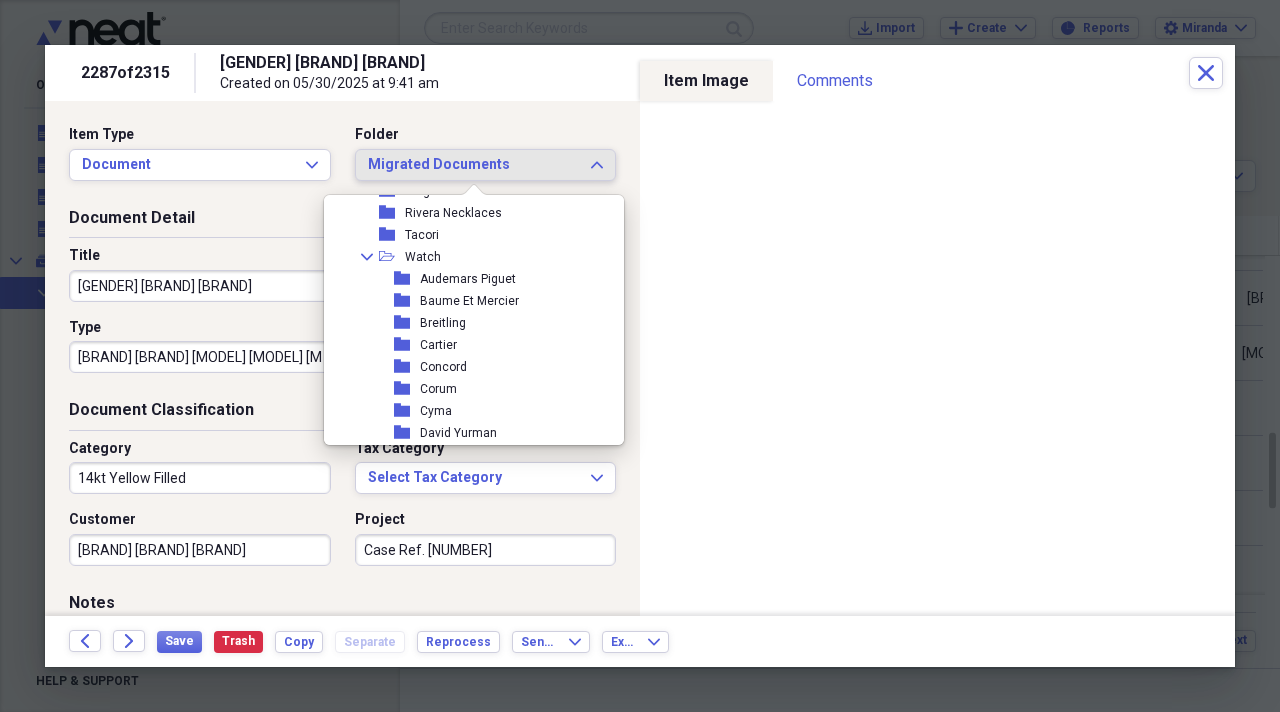 scroll, scrollTop: 2108, scrollLeft: 0, axis: vertical 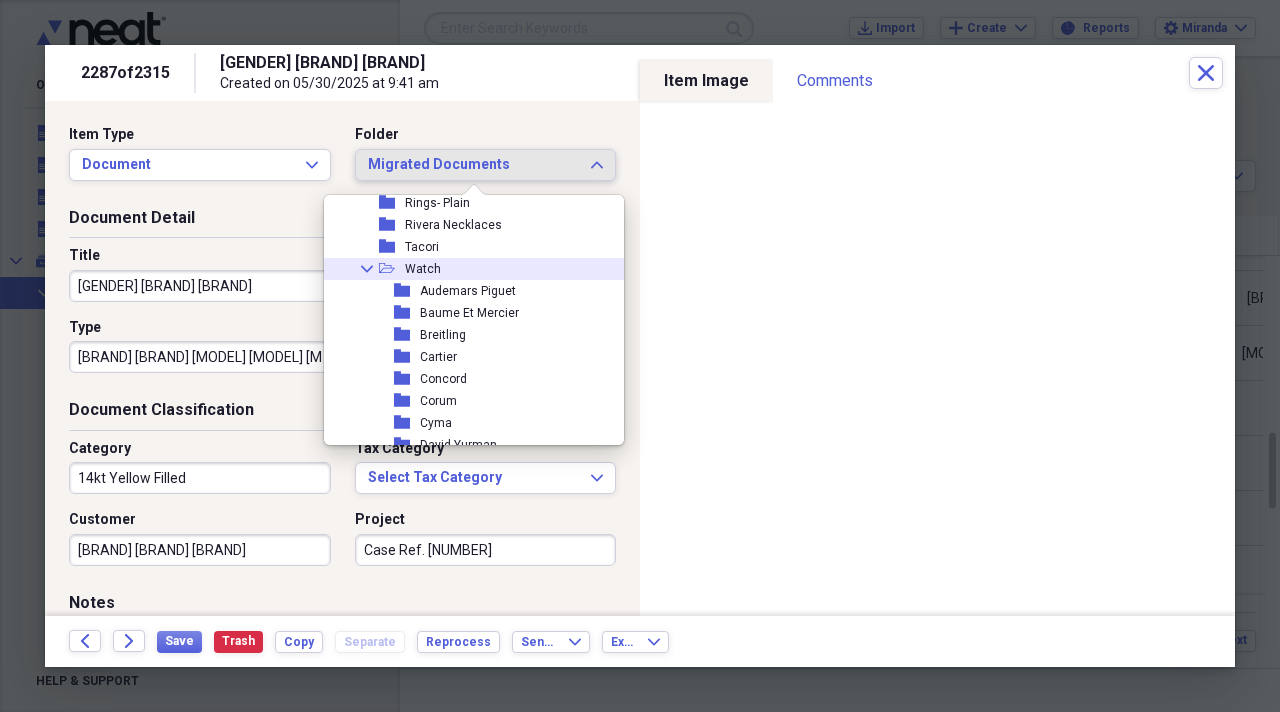 click on "open-folder" at bounding box center (392, 269) 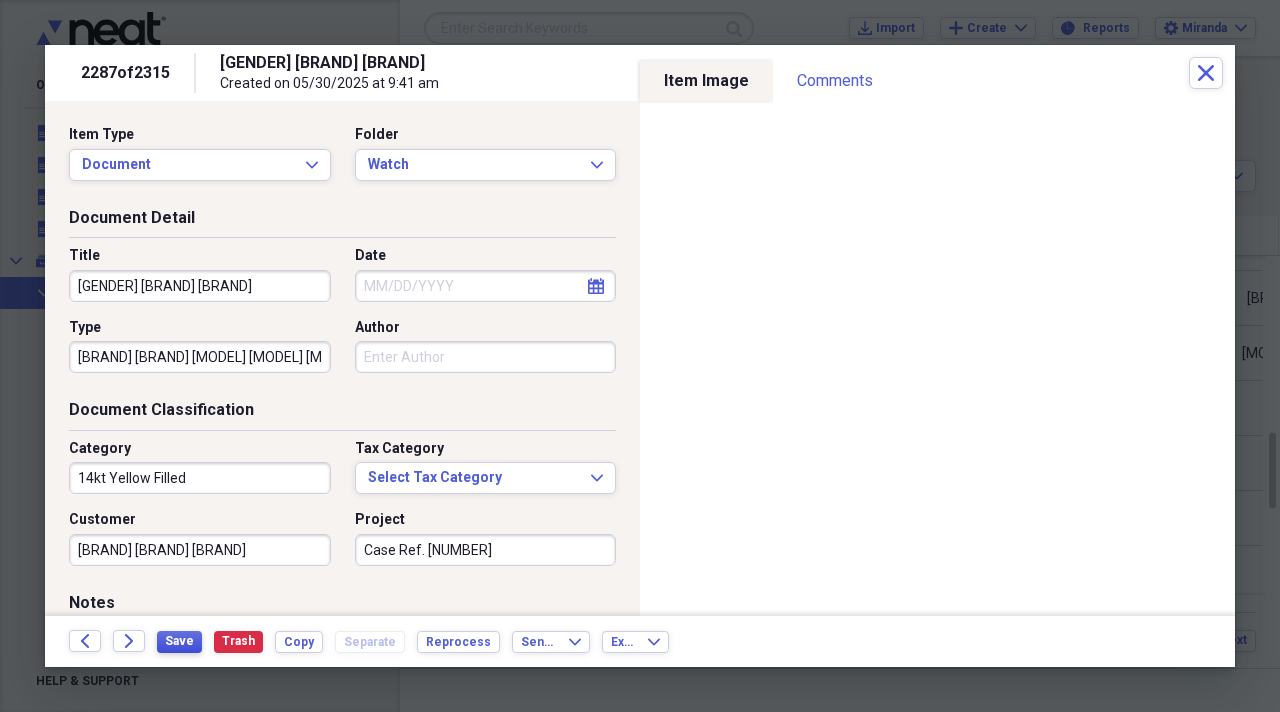 click on "Save" at bounding box center (179, 641) 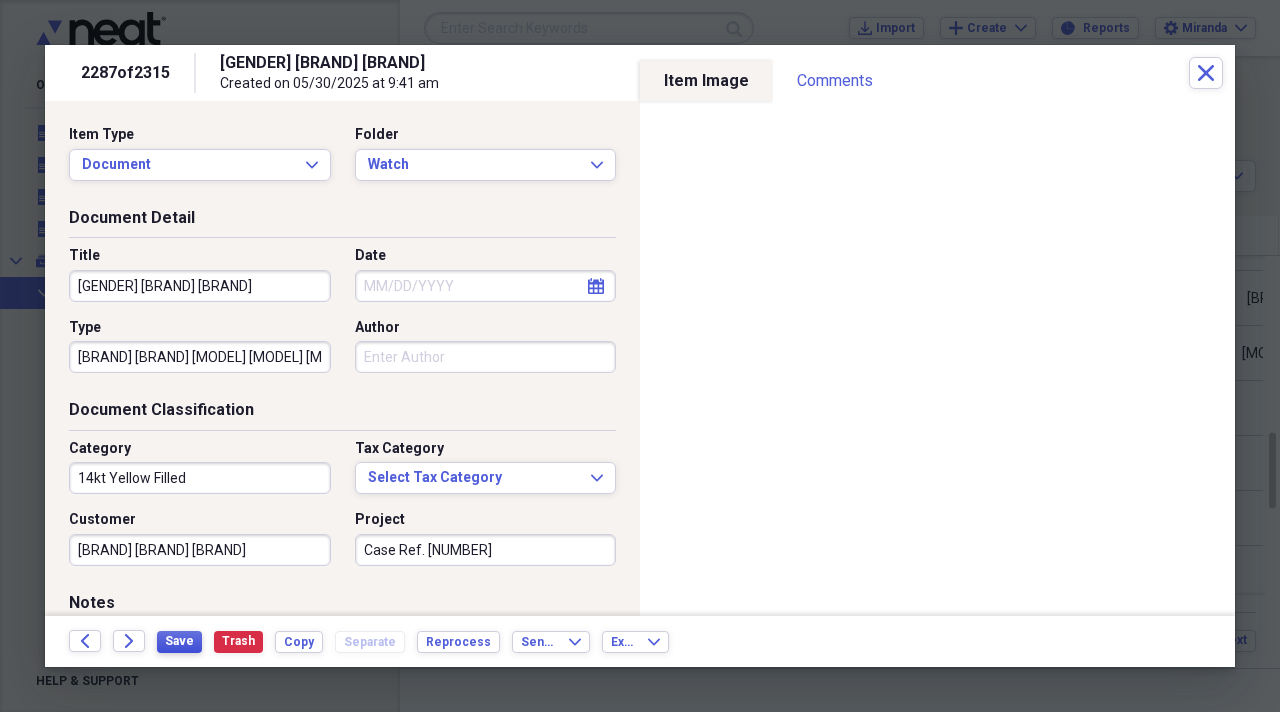 click on "Save" at bounding box center [179, 641] 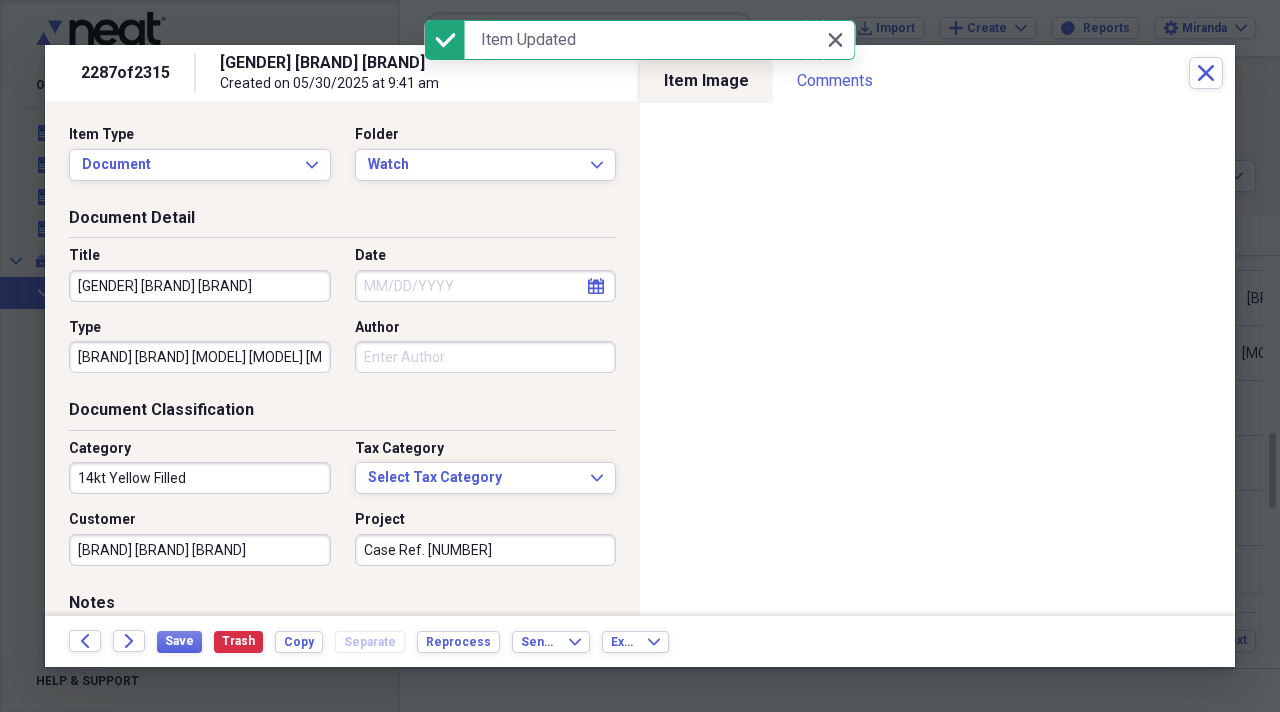 click on "Back Forward Save Trash Copy Separate Reprocess Send To Expand Export Expand" at bounding box center [640, 641] 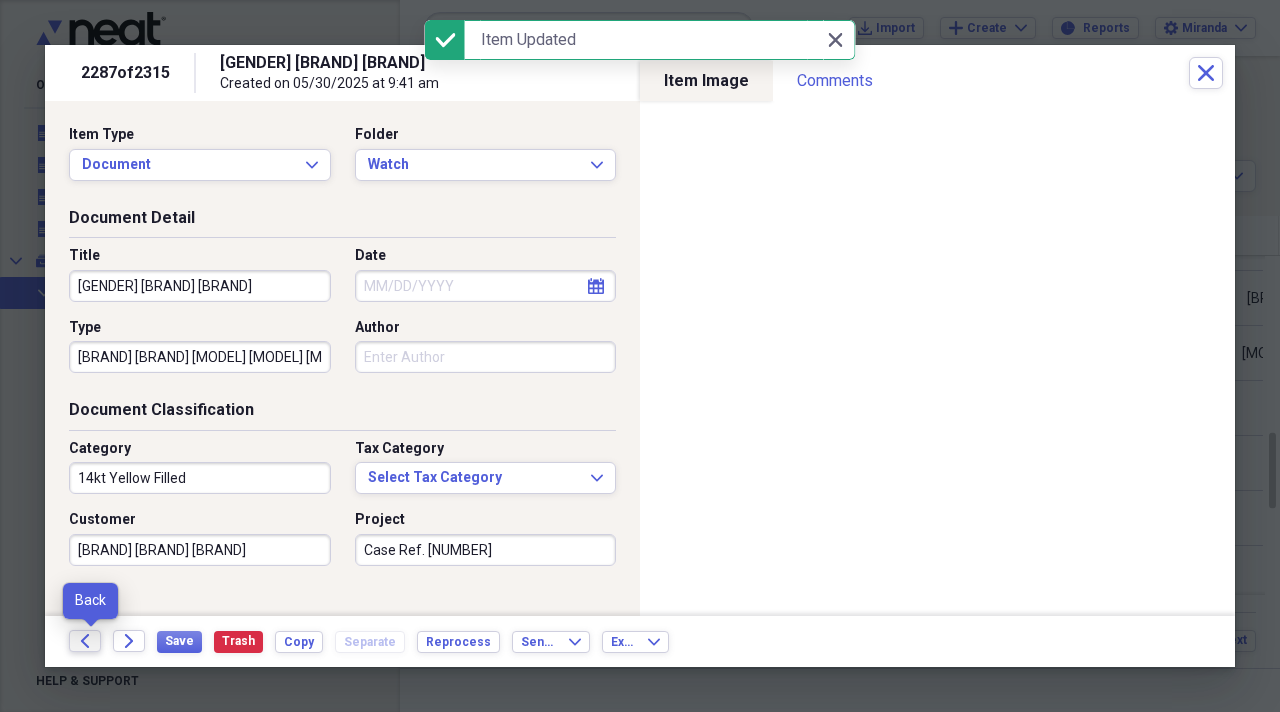 drag, startPoint x: 86, startPoint y: 641, endPoint x: 88, endPoint y: 695, distance: 54.037025 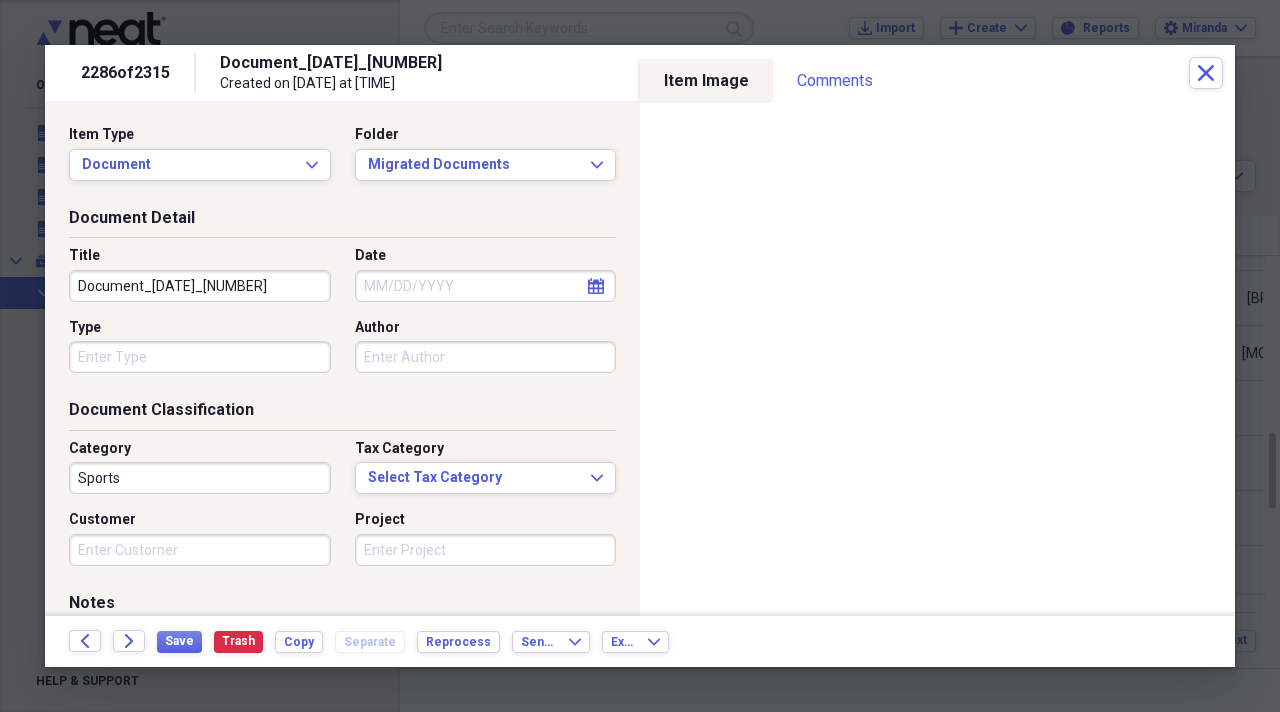 drag, startPoint x: 304, startPoint y: 281, endPoint x: 0, endPoint y: 88, distance: 360.09027 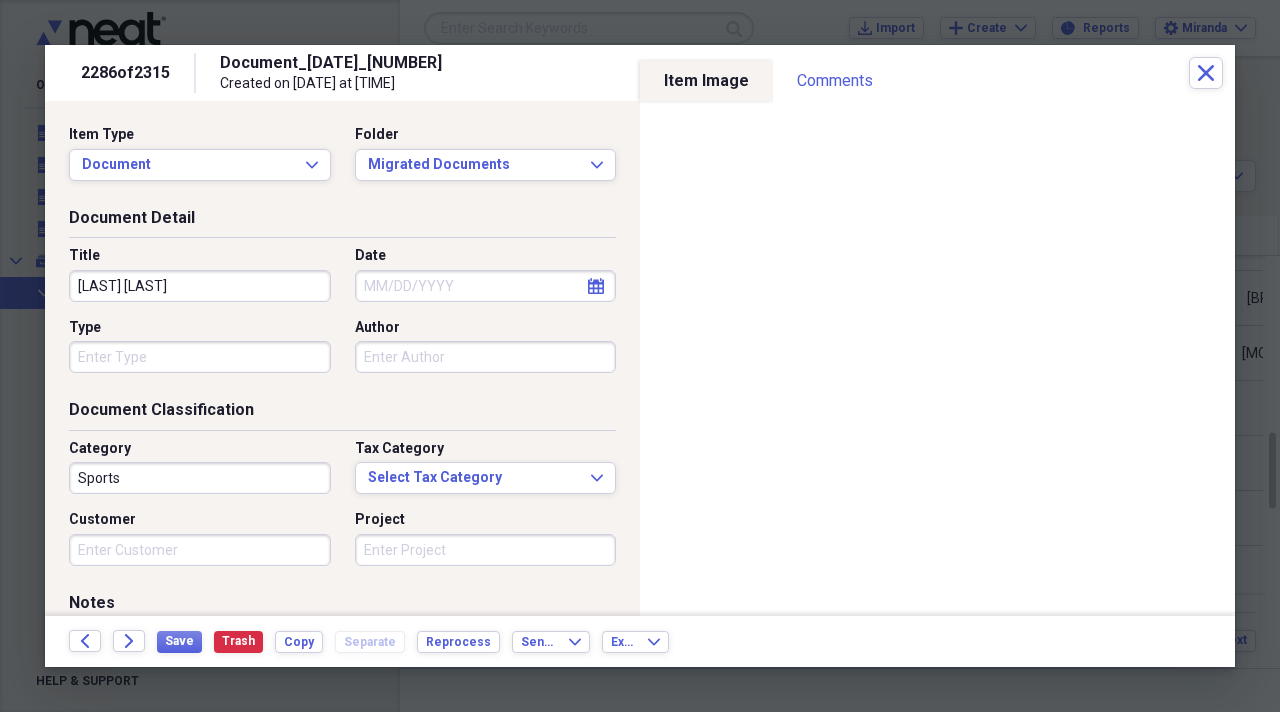 type on "[LAST] [LAST]" 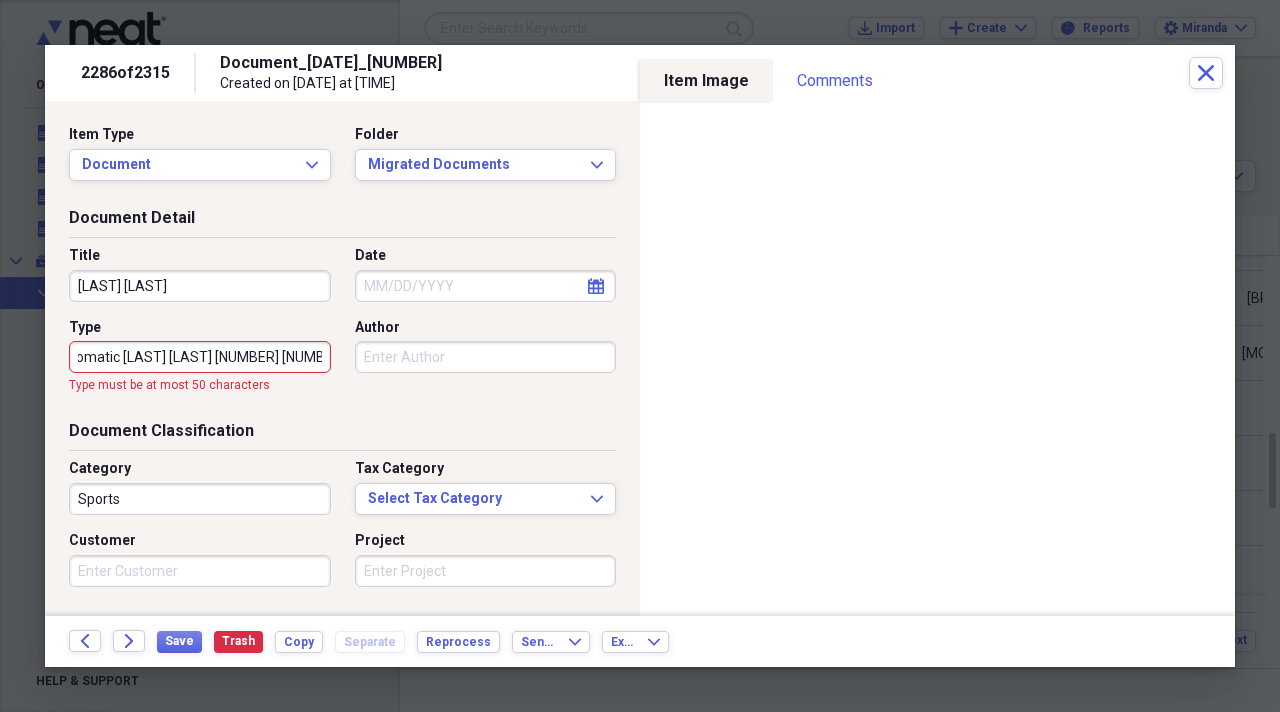 scroll, scrollTop: 0, scrollLeft: 117, axis: horizontal 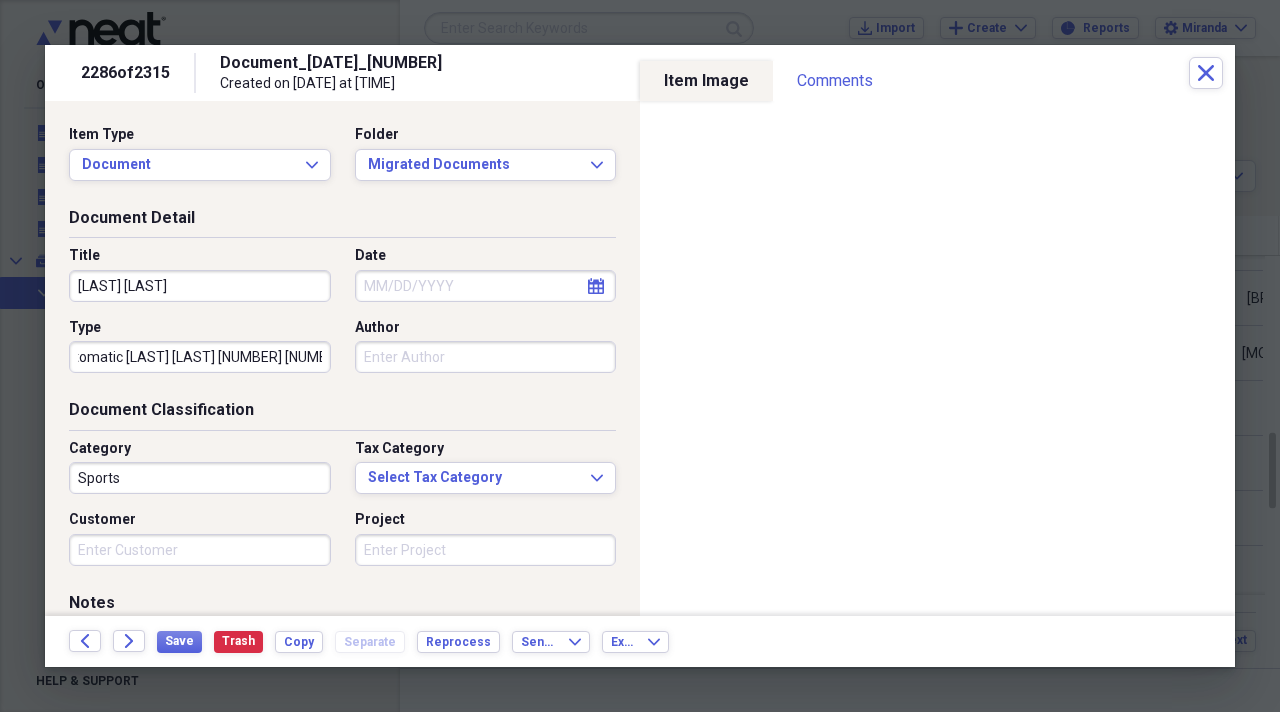 type on "[LAST] Chrono Automatic [LAST] [LAST] [NUMBER] [NUMBER]" 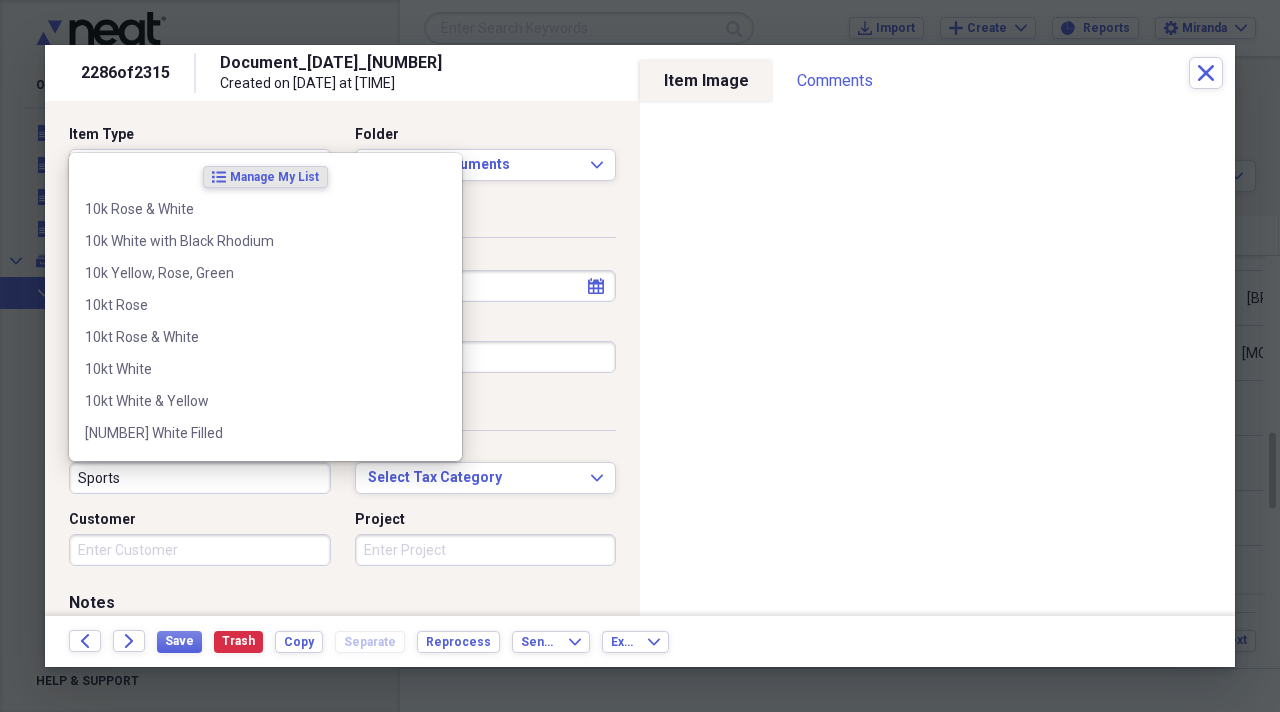scroll, scrollTop: 0, scrollLeft: 0, axis: both 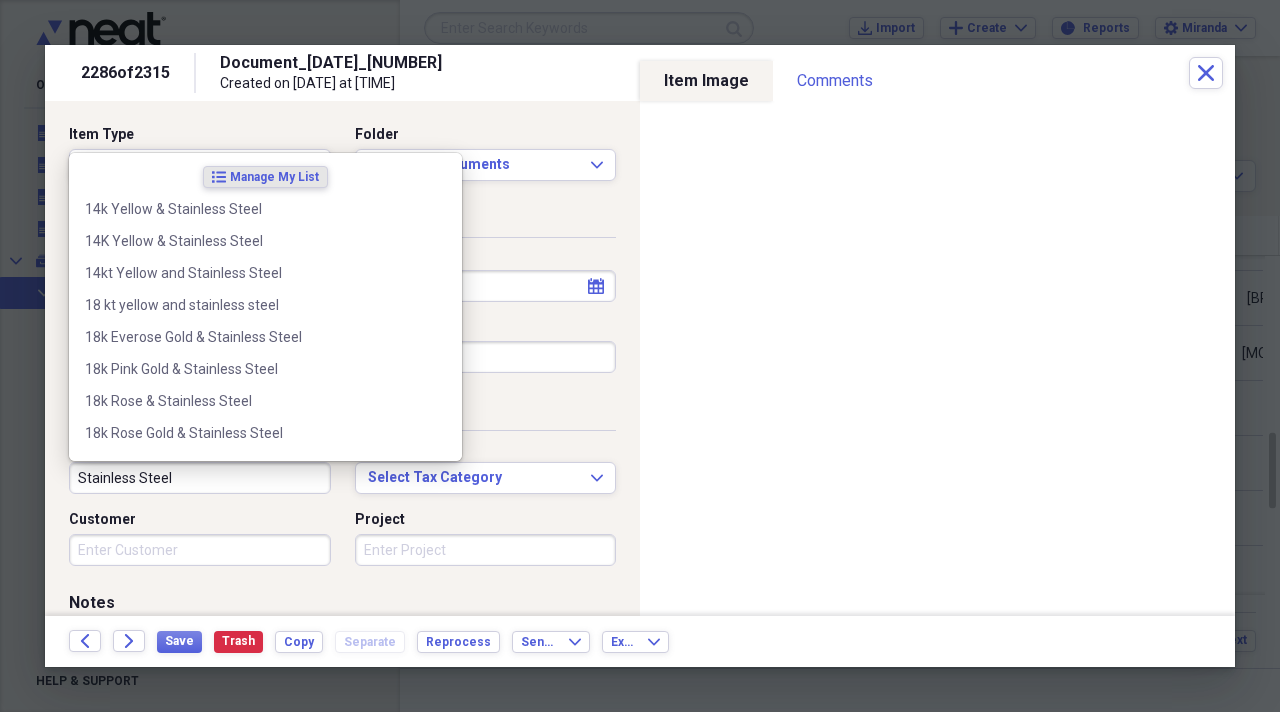 type on "Stainless Steel" 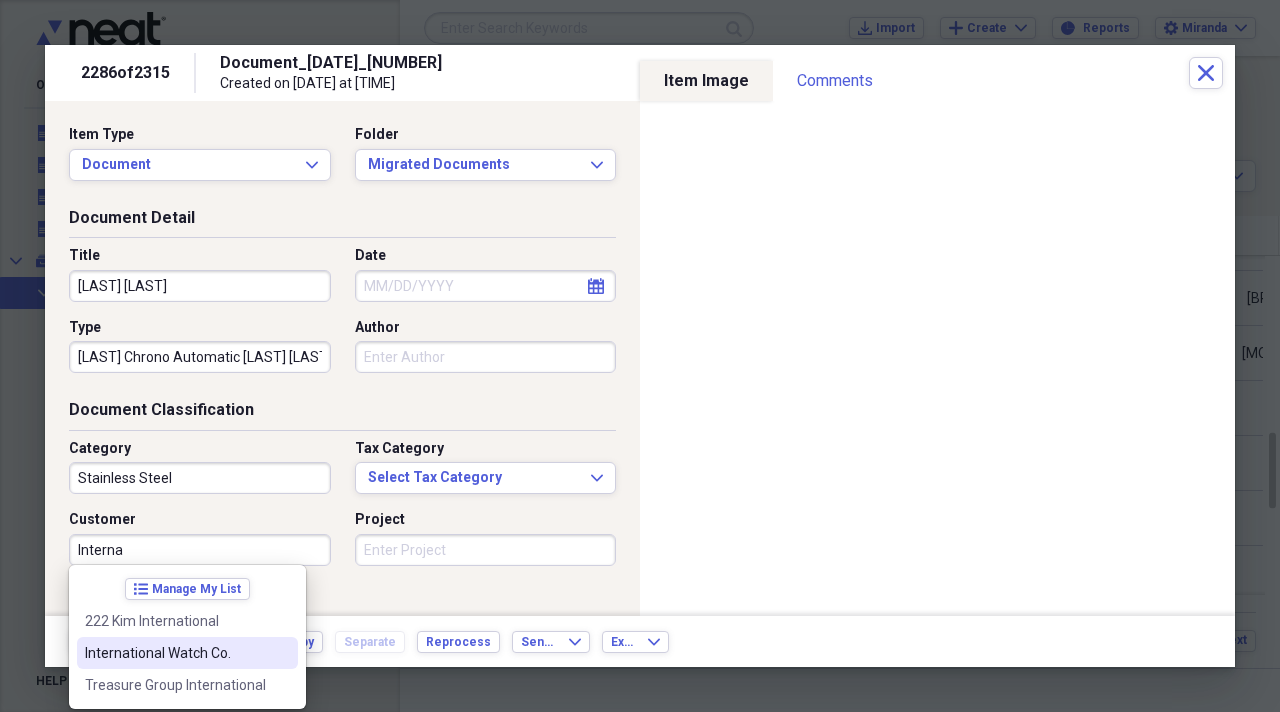 click on "International Watch Co." at bounding box center (175, 653) 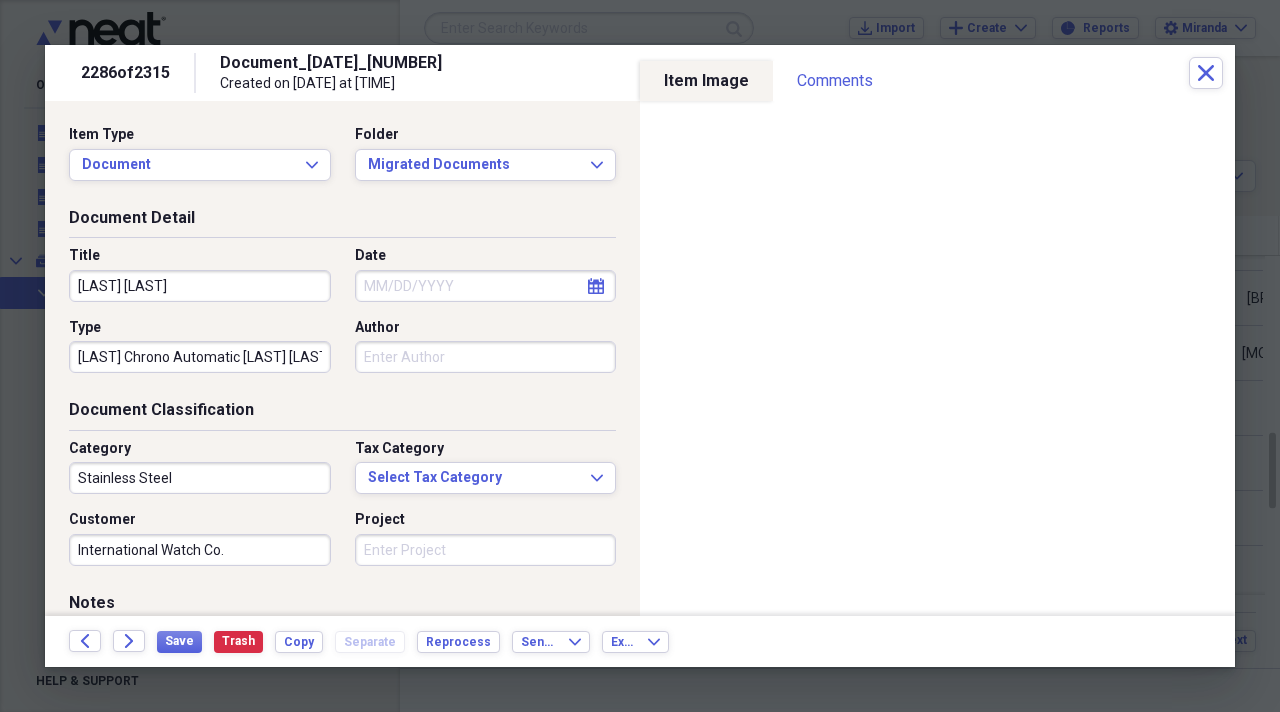 click on "Project" at bounding box center [486, 550] 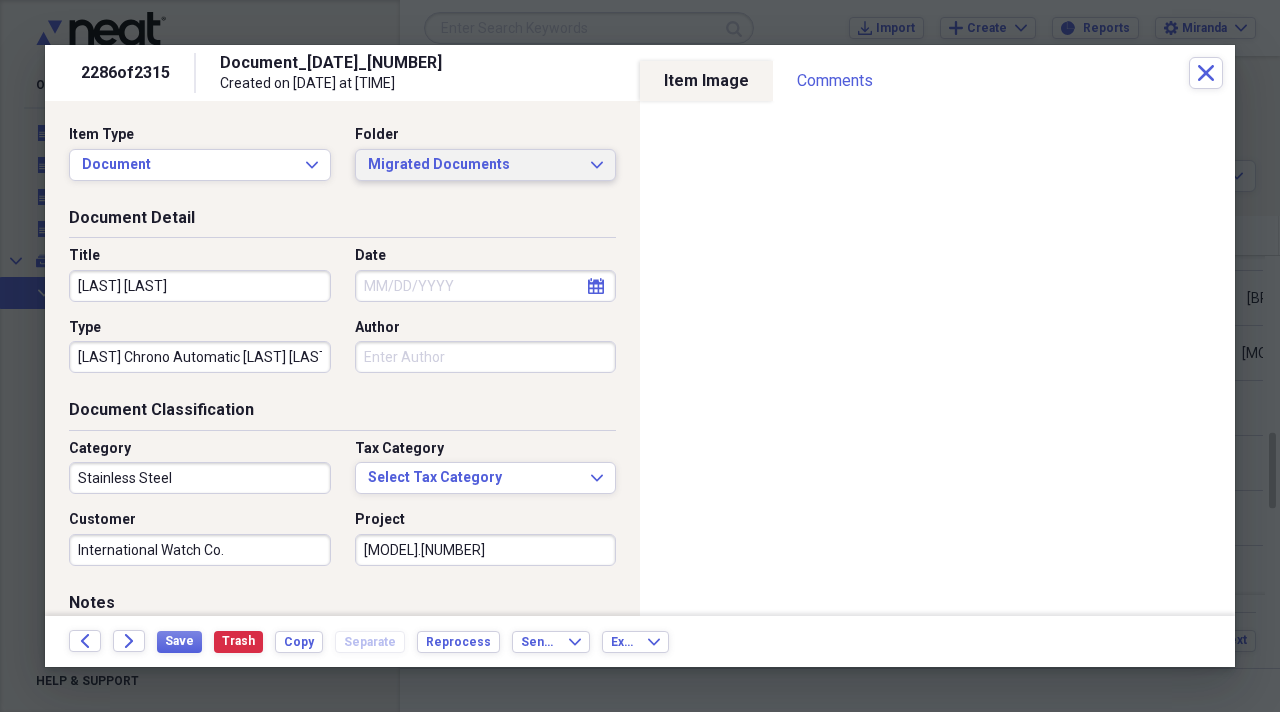 type on "[MODEL].[NUMBER]" 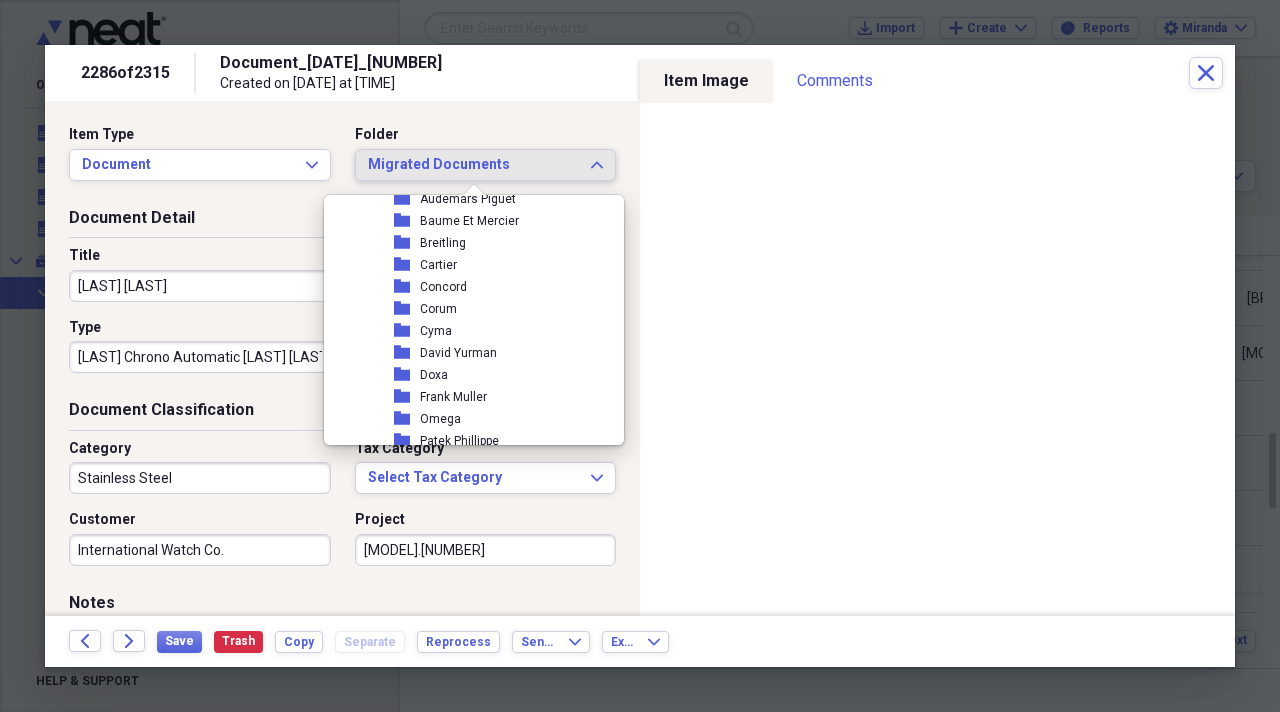 scroll, scrollTop: 2100, scrollLeft: 0, axis: vertical 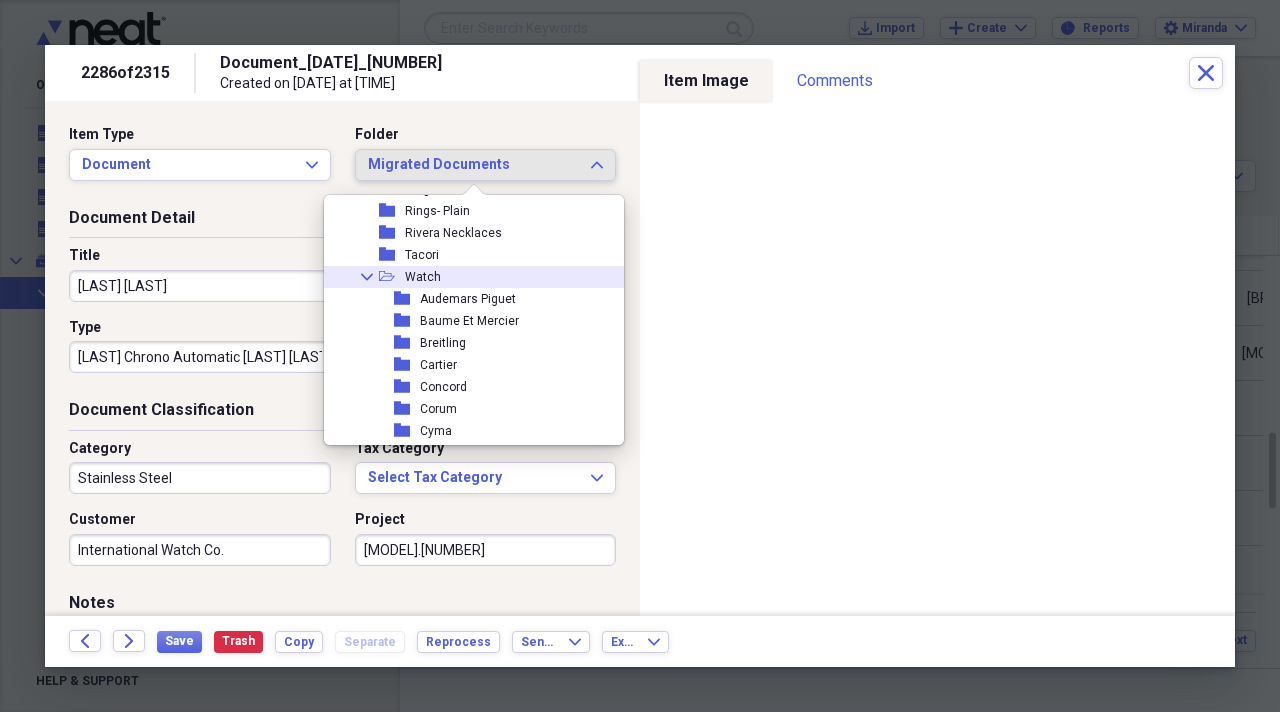 click on "Watch" at bounding box center (423, 277) 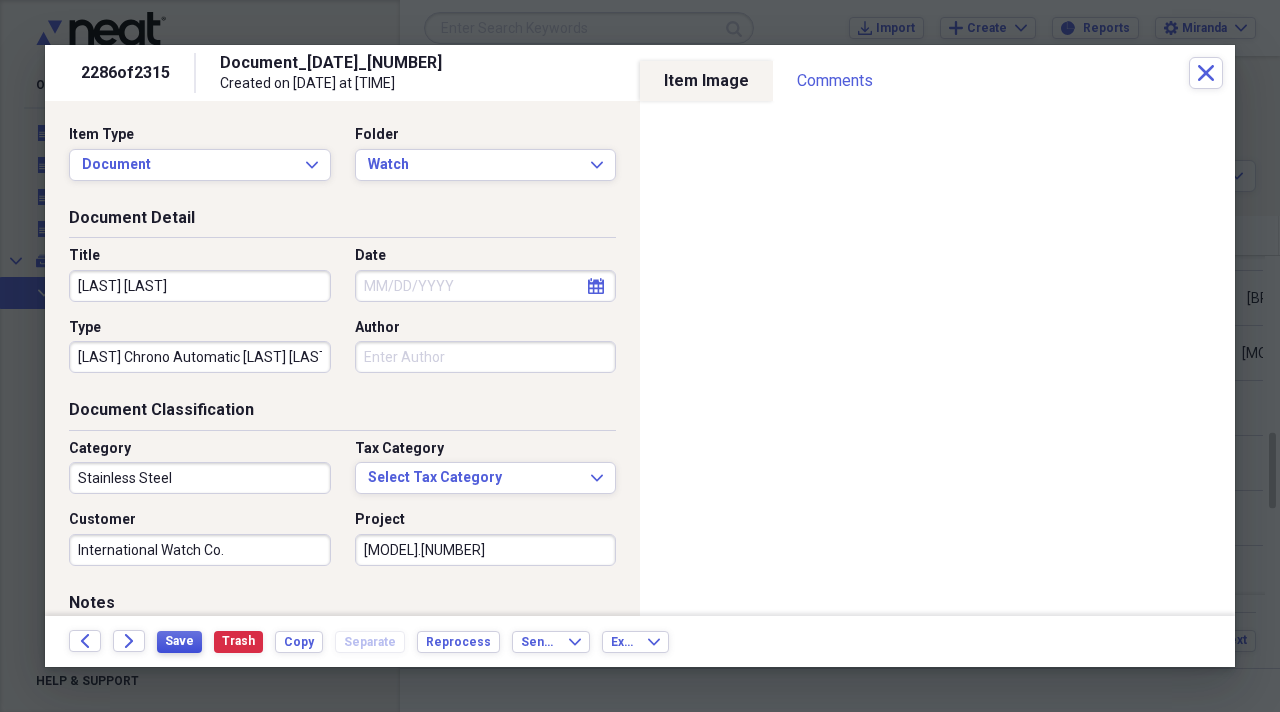 click on "Save" at bounding box center (179, 642) 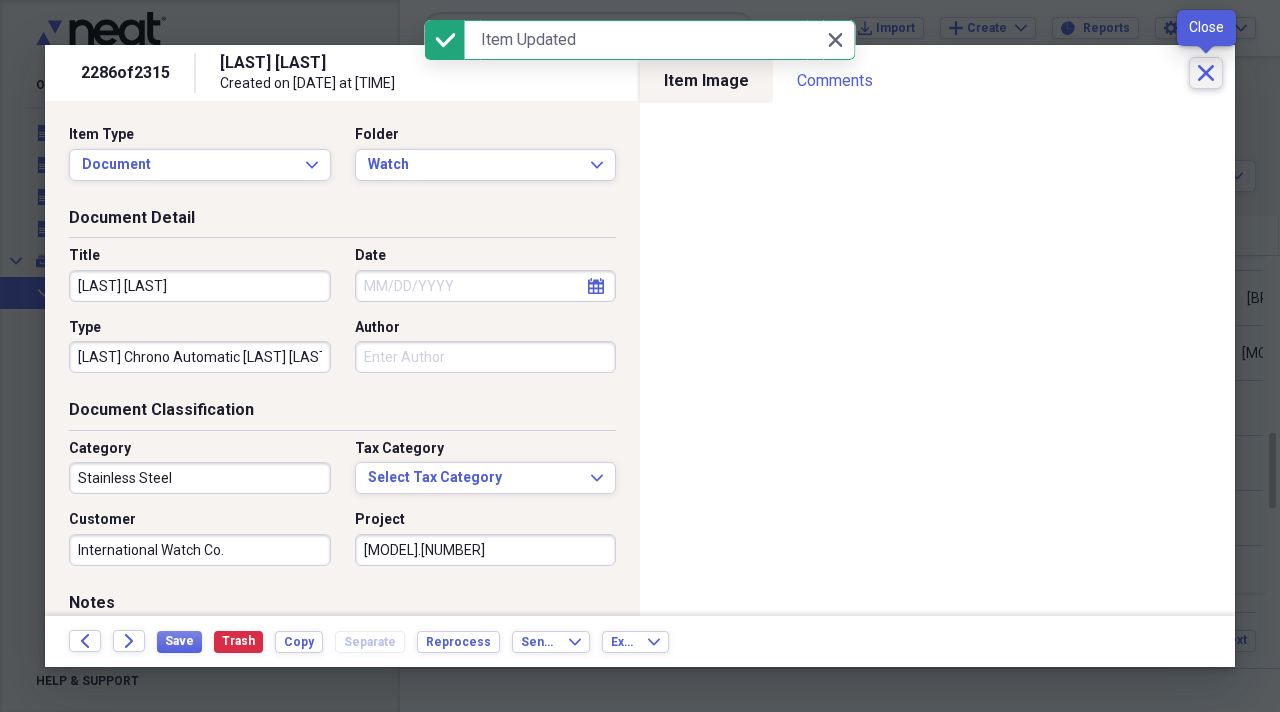 click on "Close" 